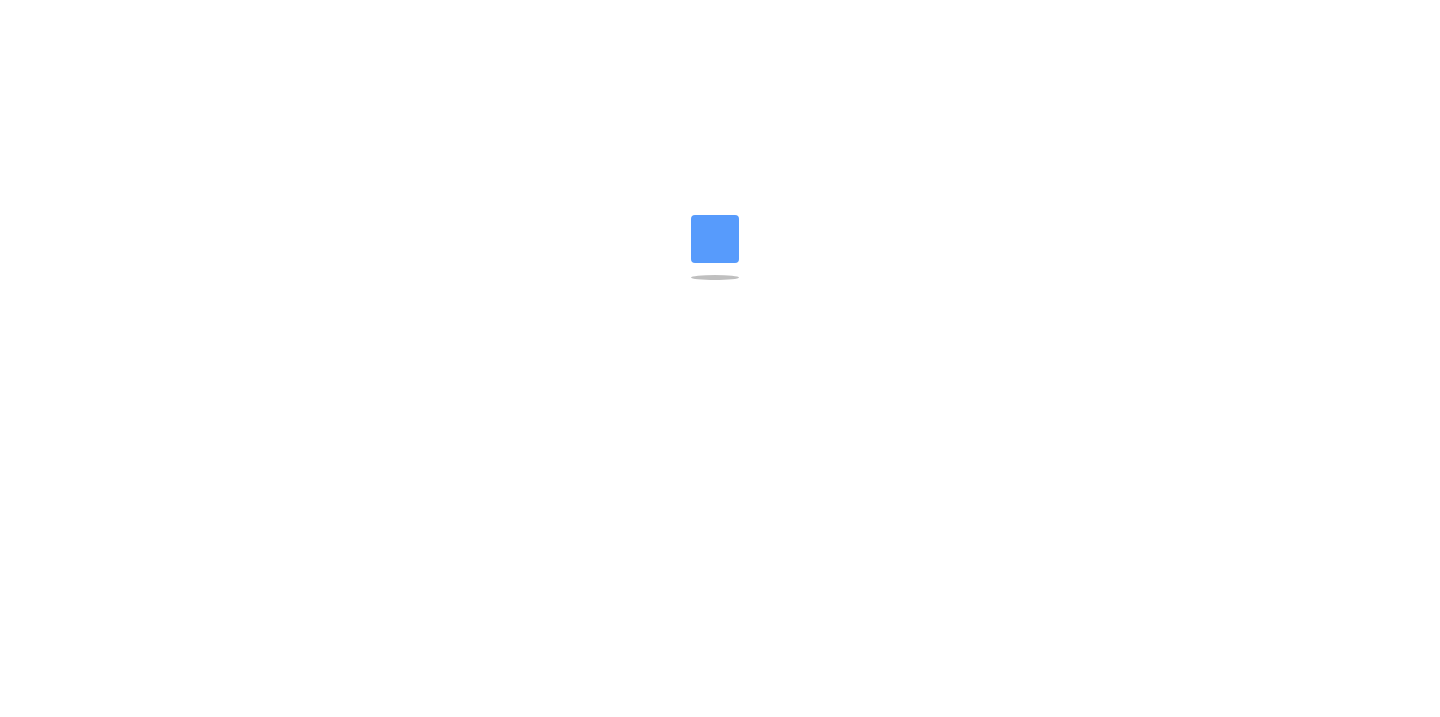scroll, scrollTop: 0, scrollLeft: 0, axis: both 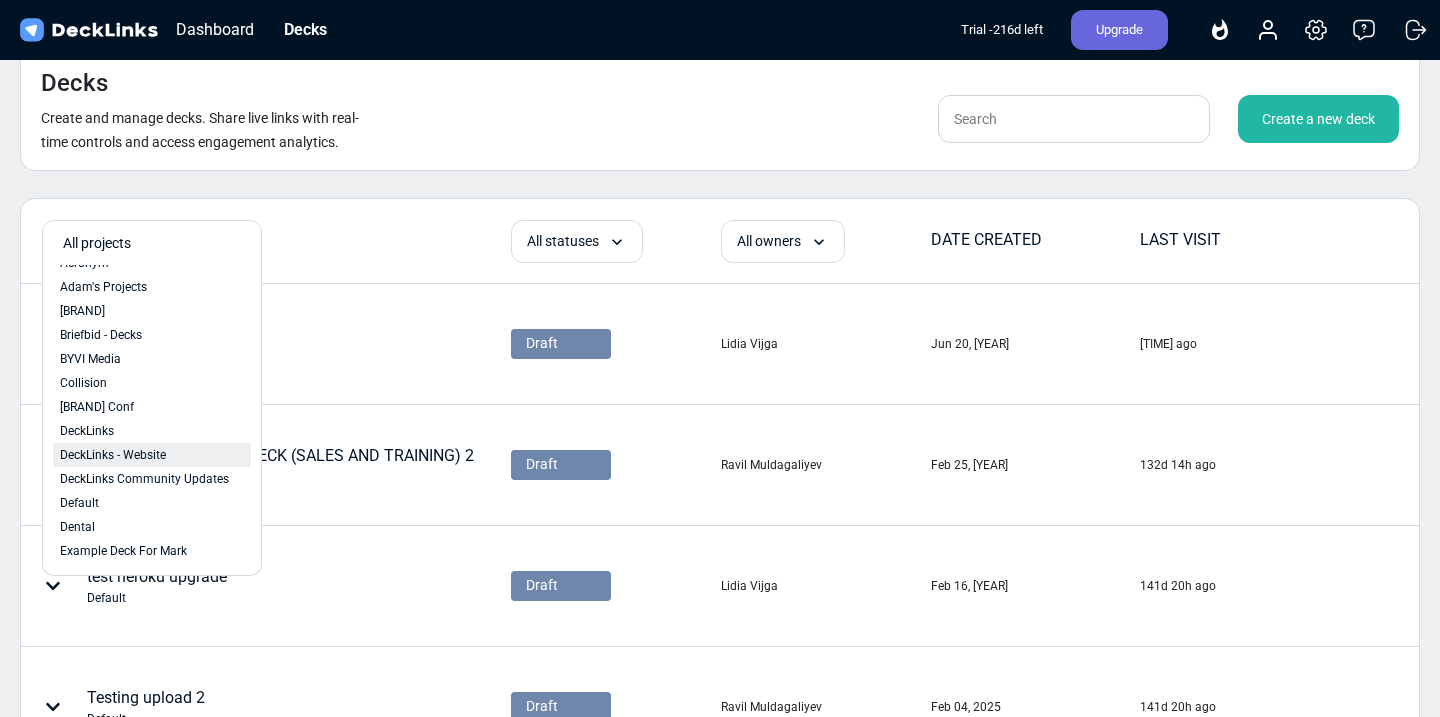 click on "DeckLinks - Website" at bounding box center [113, 455] 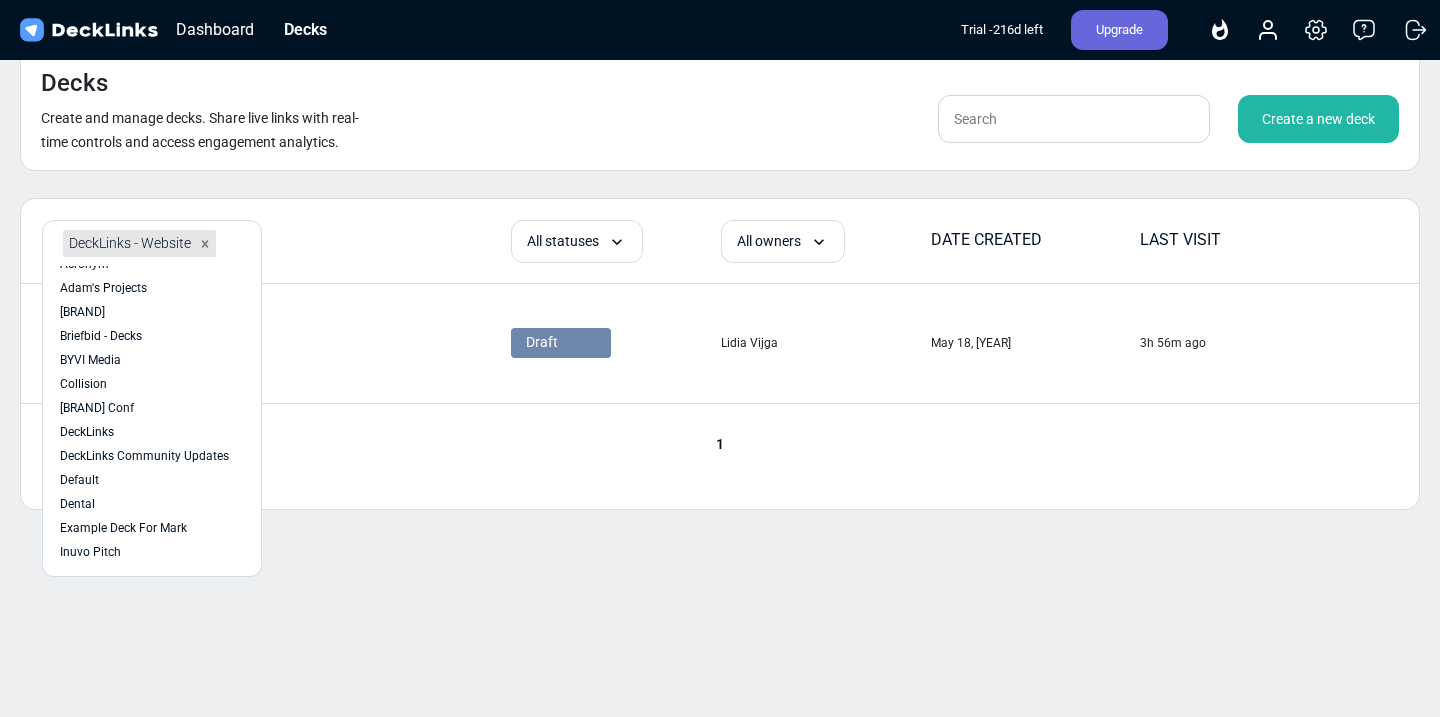 click on "Decks Create and manage decks. Share live links with real-time controls and access engagement analytics. Create a new deck" at bounding box center [720, 109] 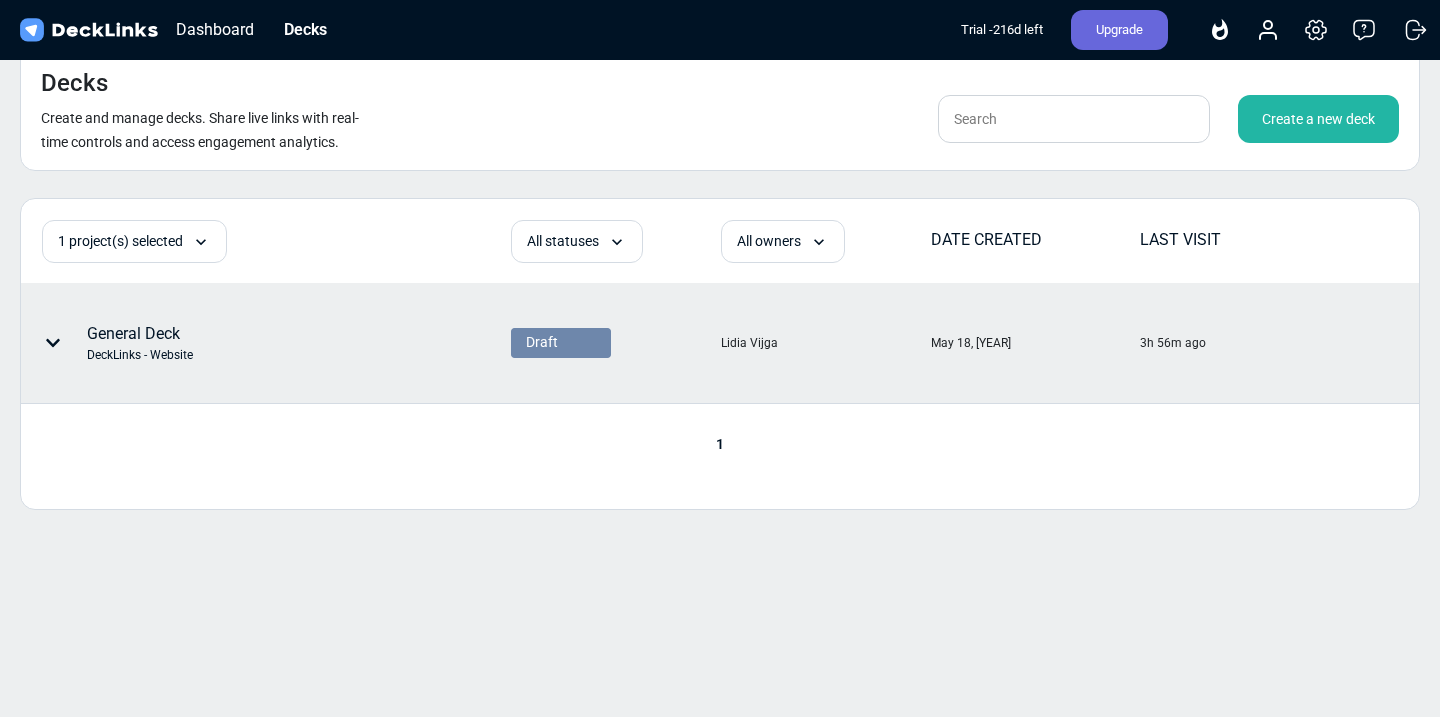 click on "General Deck DeckLinks - Website" at bounding box center [204, 343] 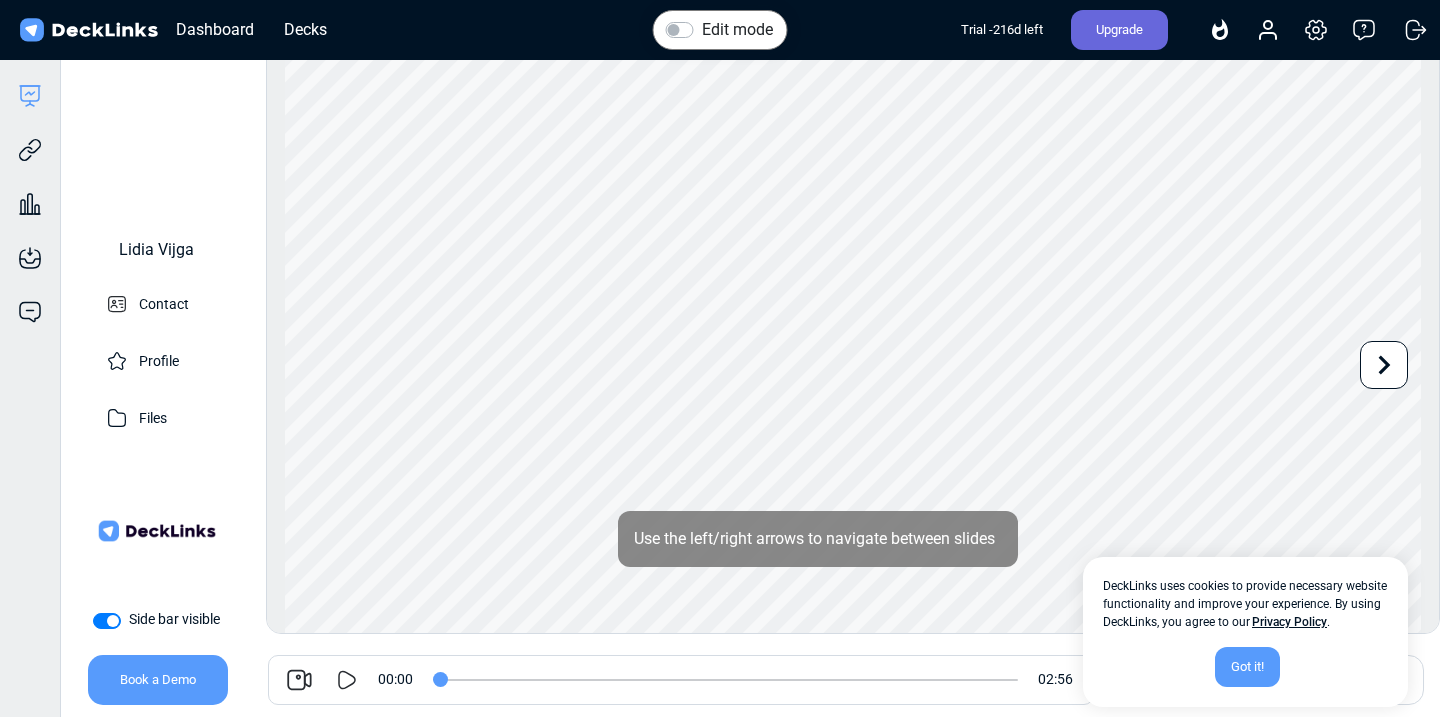 click on "Got it!" at bounding box center (1247, 667) 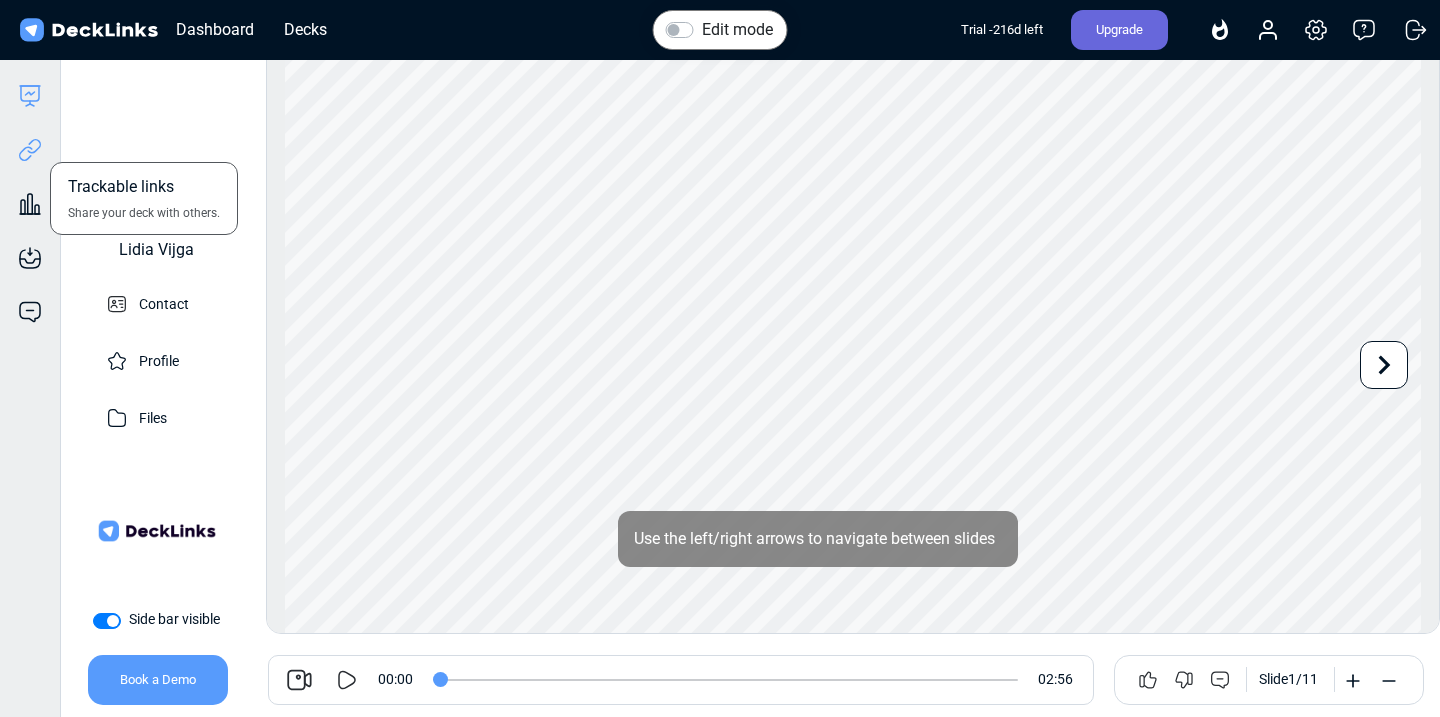 click at bounding box center [30, 150] 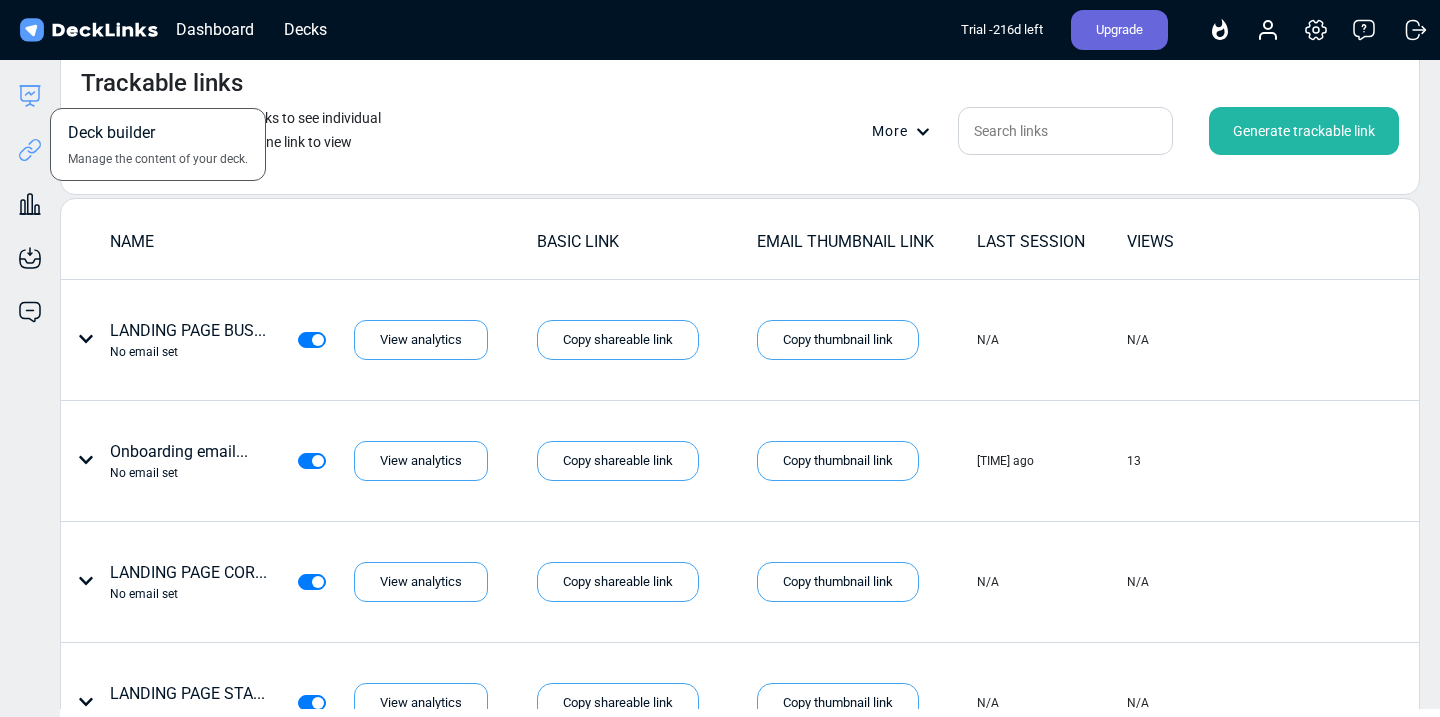 click at bounding box center (30, 96) 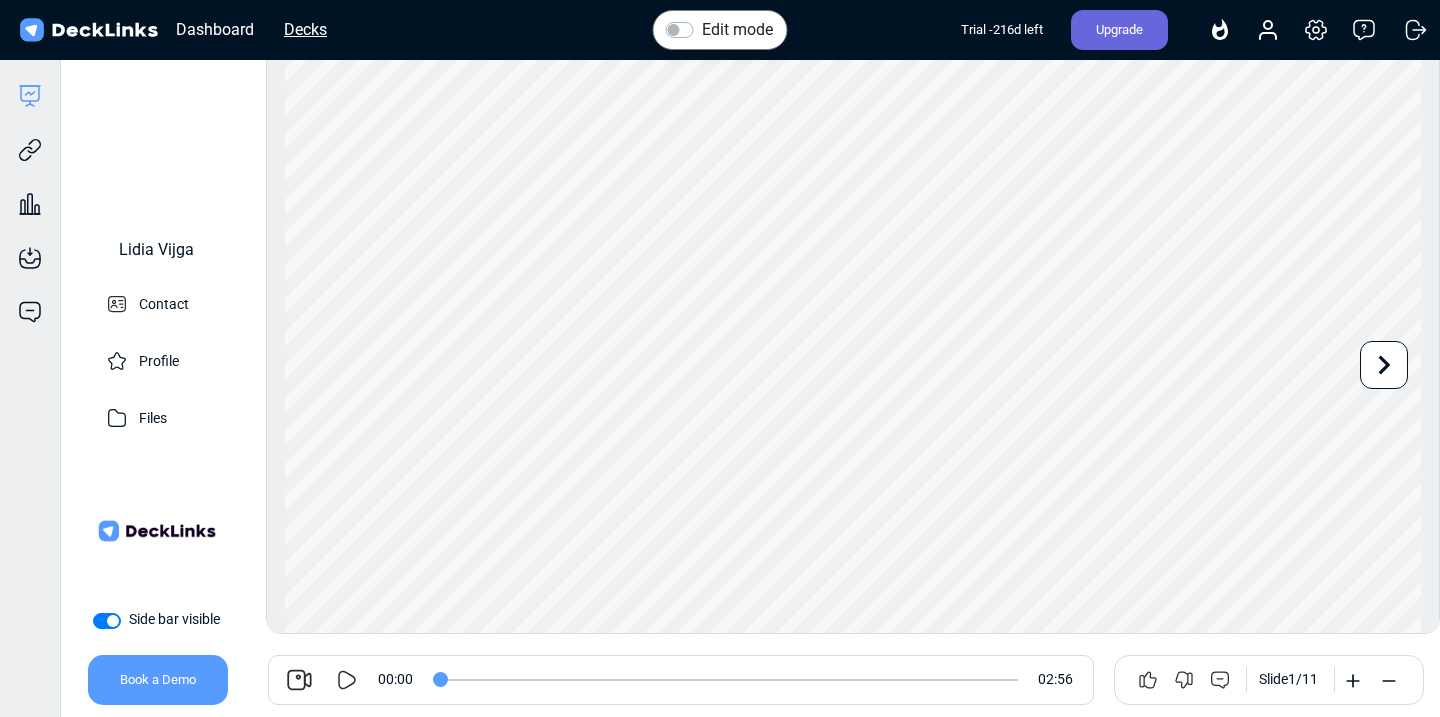 click on "Decks" at bounding box center (305, 29) 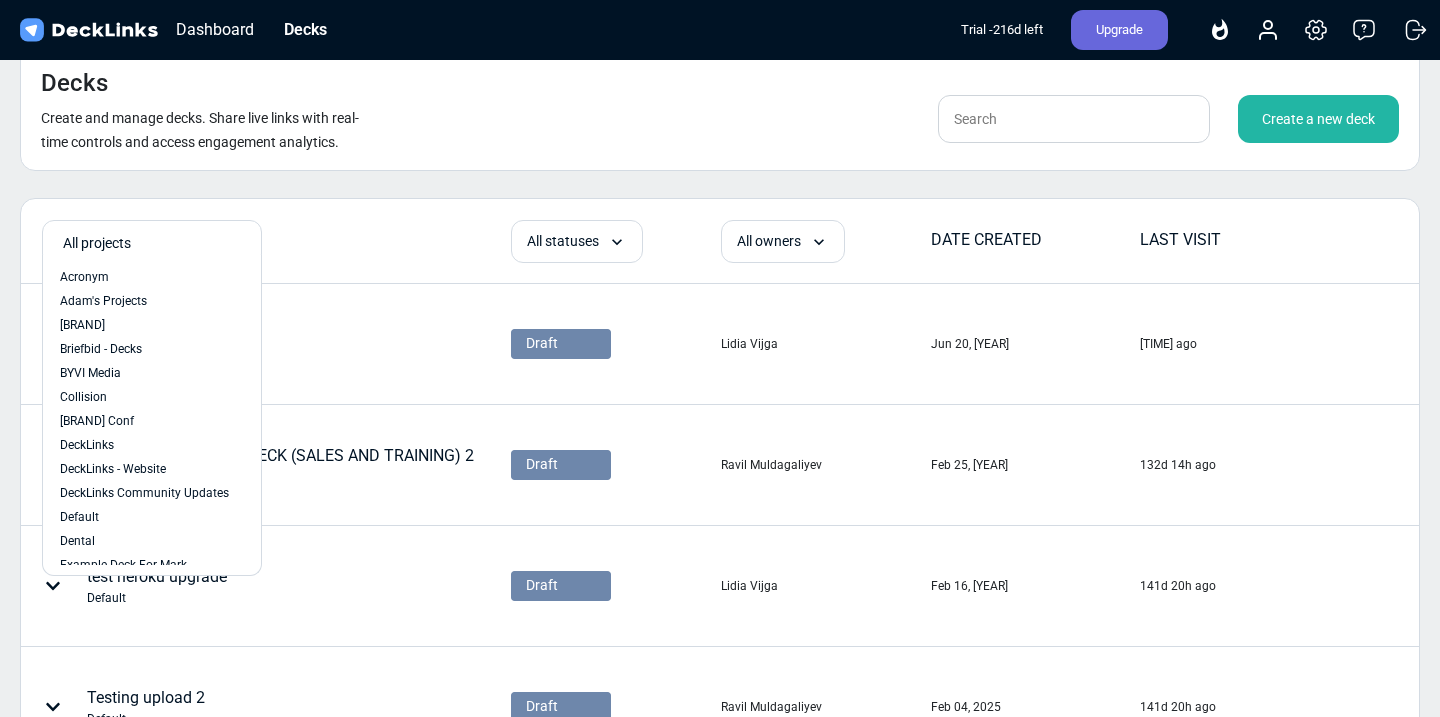 click on "Decks Create and manage decks. Share live links with real-time controls and access engagement analytics. Create a new deck" at bounding box center (720, 109) 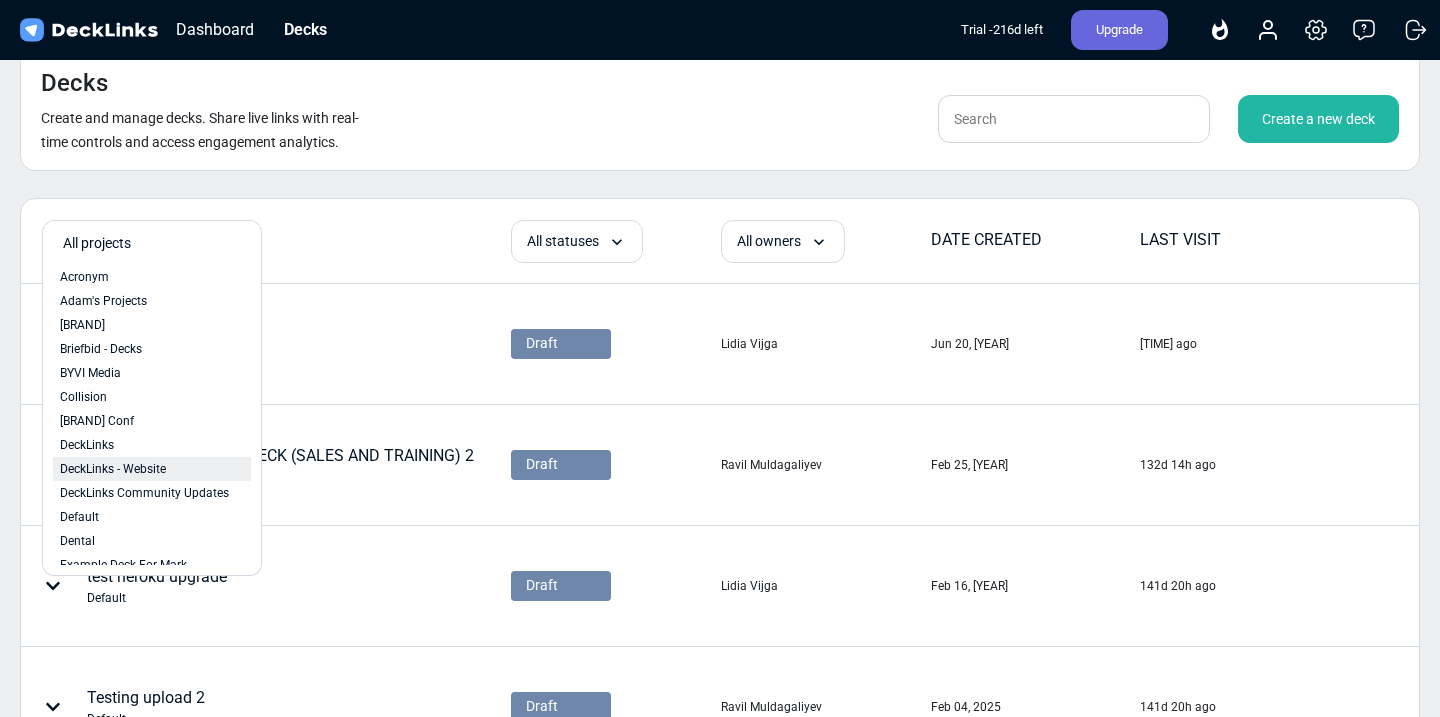 click on "DeckLinks - Website" at bounding box center (113, 469) 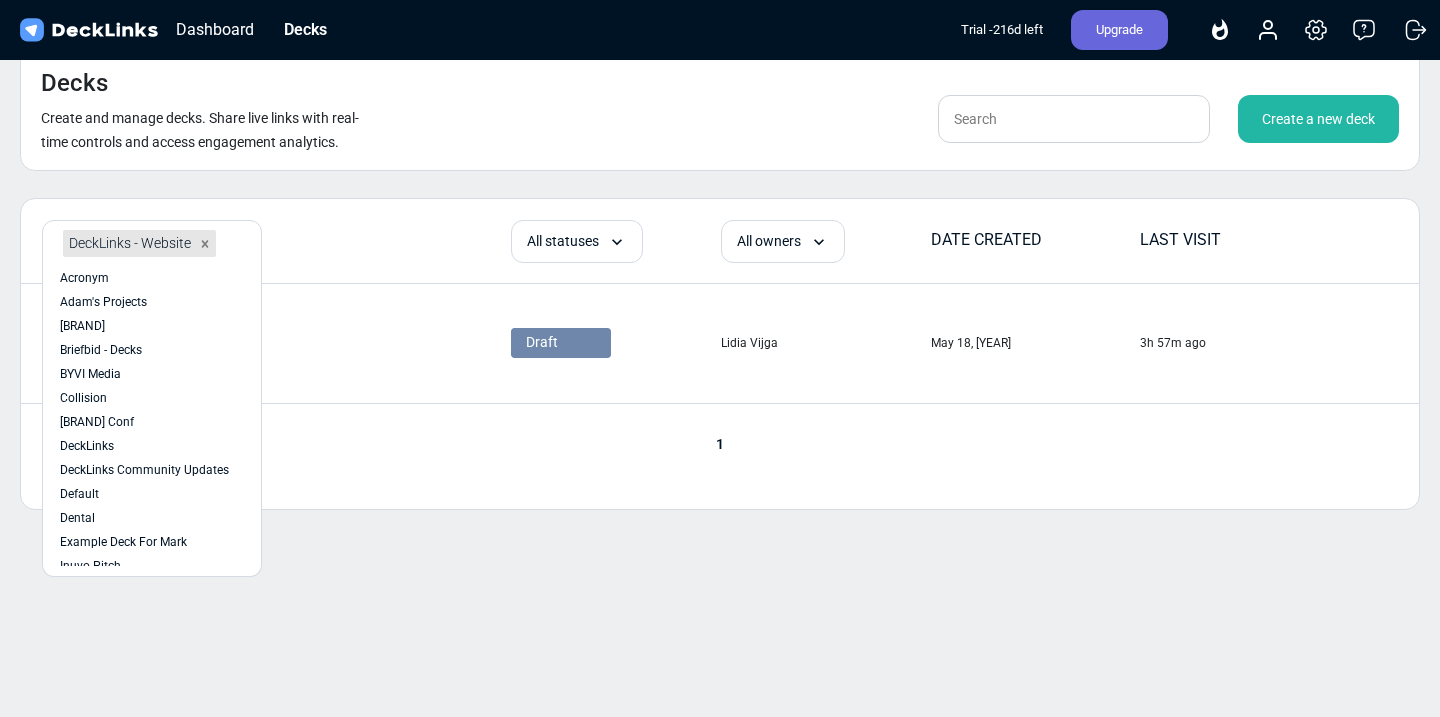 click on "Decks Create and manage decks. Share live links with real-time controls and access engagement analytics. Create a new deck option DeckLinks - Website, selected. option Briefbid - Decks focused, 4 of 39. 38 results available. Select is focused , press Down to open the menu, press left to focus selected values DeckLinks - Website Acronym Adam's Projects AON Briefbid - Decks BYVI Media Collision Collision Conf DeckLinks DeckLinks Community Updates Default Dental Example Deck For Mark Inuvo Pitch IPEX Key insights LIBI Record Media Vendors MKTG MBA Program OECM Leads Partnerships PayClip Pitches & Sales Decks Platform Updates Podcast Deck Promo Video Rainforest Alberta Resources for Others SaaStock Sales SEO StartupFuel Syndication Test Testimonial Training Group BR Tutorial Videos Vertical Scope WOTWe Decks All statuses All statuses Draft Accepted Sent Declined All owners All owners Kevin MacPhee Kevin MacPhee Lidia Vijga Lidia Vijga Kevin MacPhee Ravil Muldagaliyev Kevin Test DATE CREATED LAST VISIT 1" at bounding box center (720, 358) 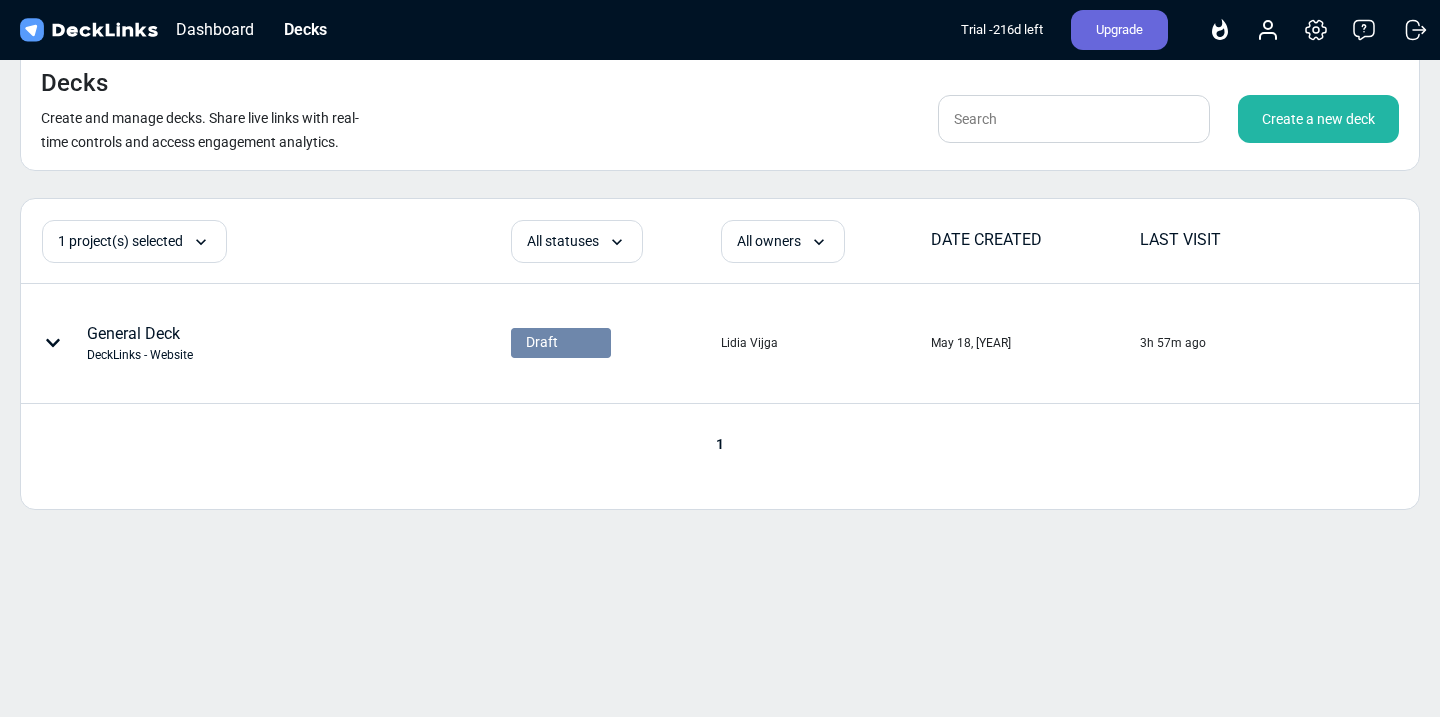 click on "Decks Create and manage decks. Share live links with real-time controls and access engagement analytics. Create a new deck" at bounding box center (720, 109) 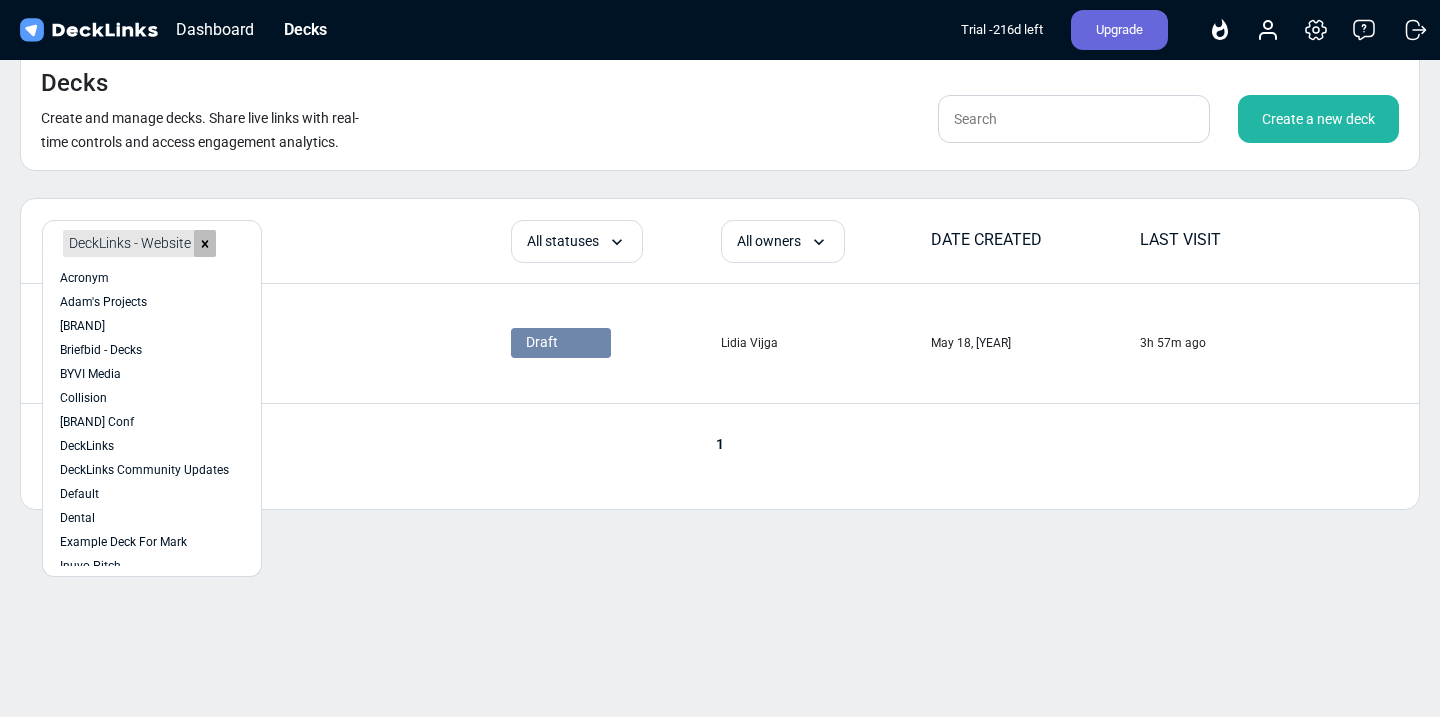 click at bounding box center [205, 243] 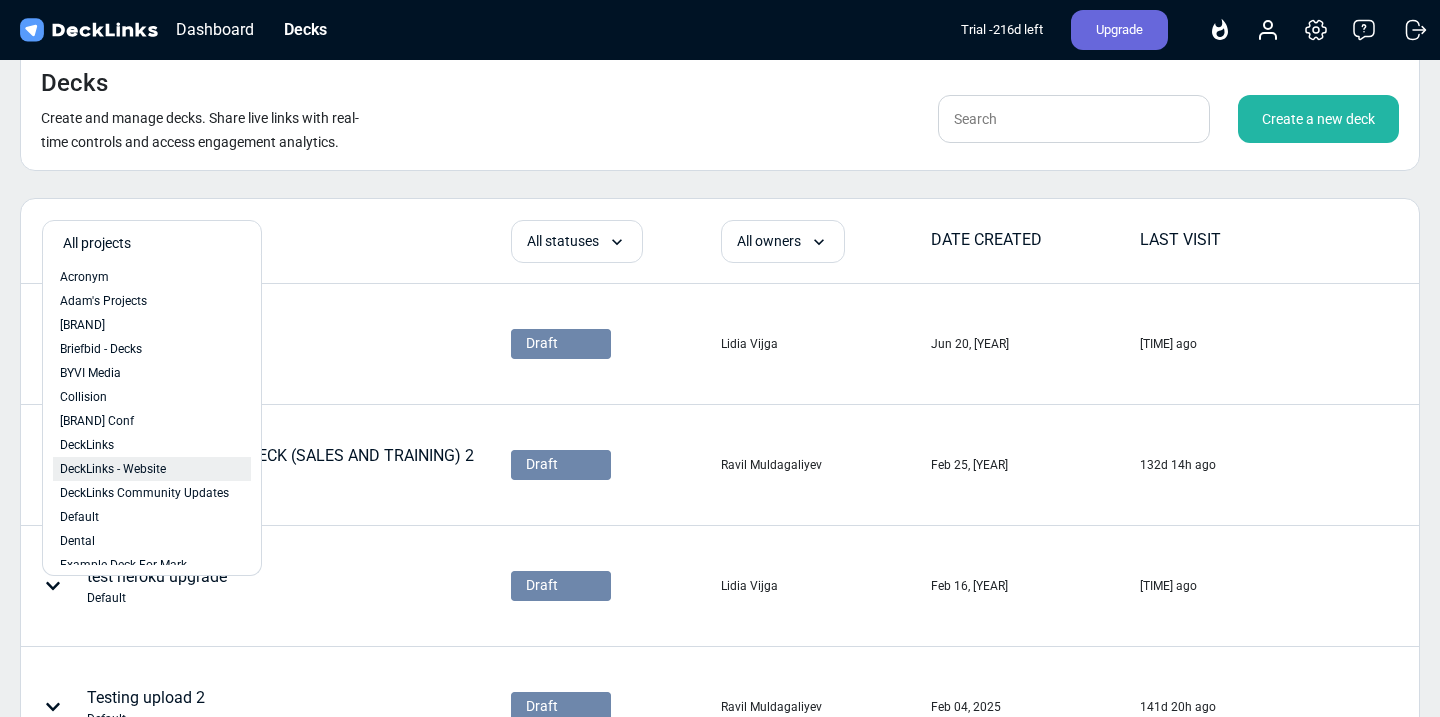 click on "DeckLinks - Website" at bounding box center (152, 469) 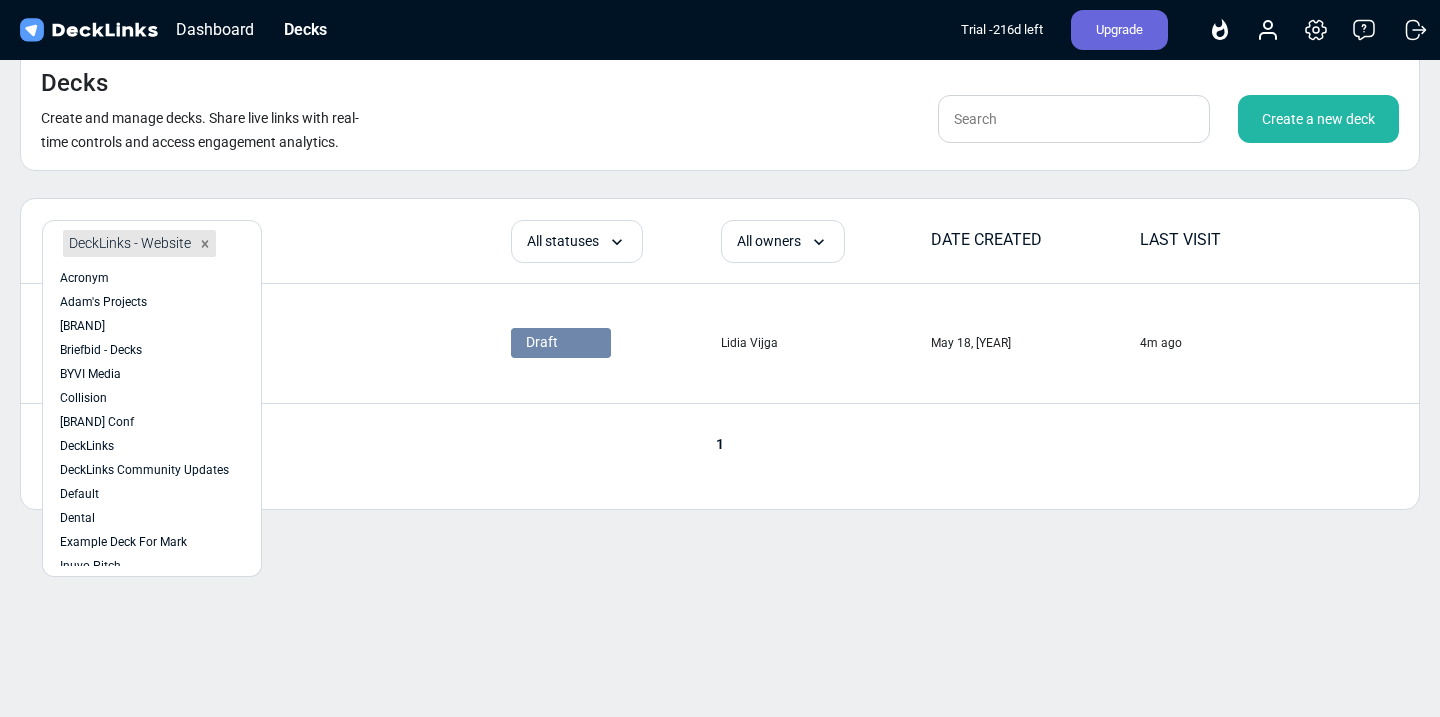 click on "Decks Create and manage decks. Share live links with real-time controls and access engagement analytics. Create a new deck" at bounding box center [720, 109] 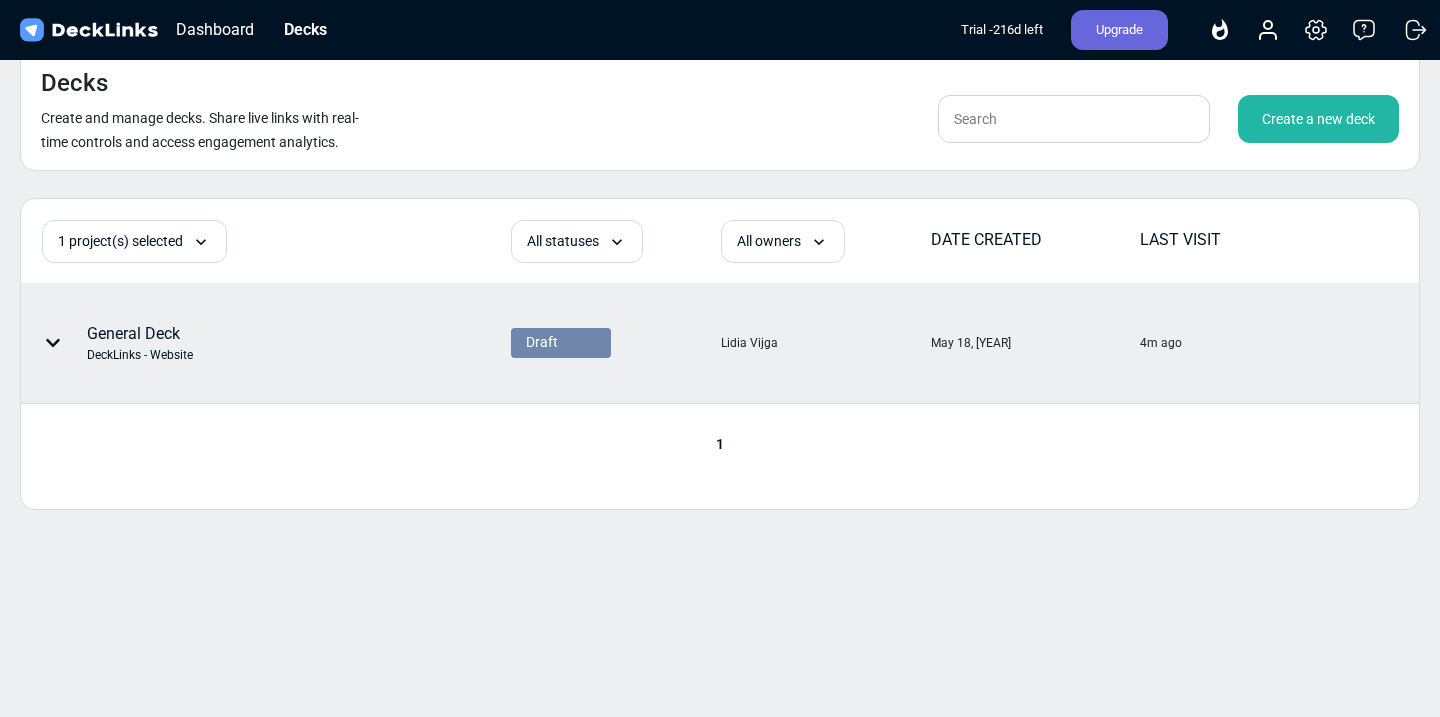 click on "General Deck DeckLinks - Website" at bounding box center (204, 343) 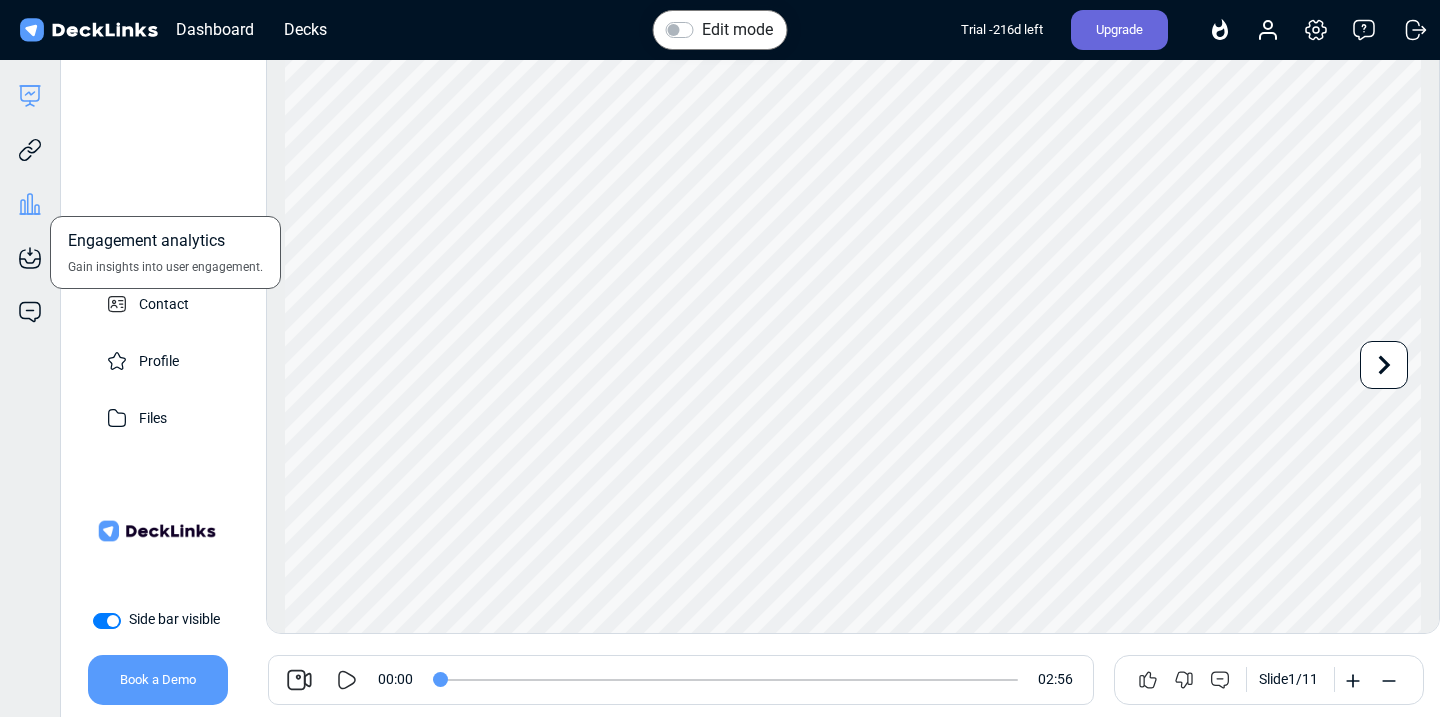 click at bounding box center (30, 204) 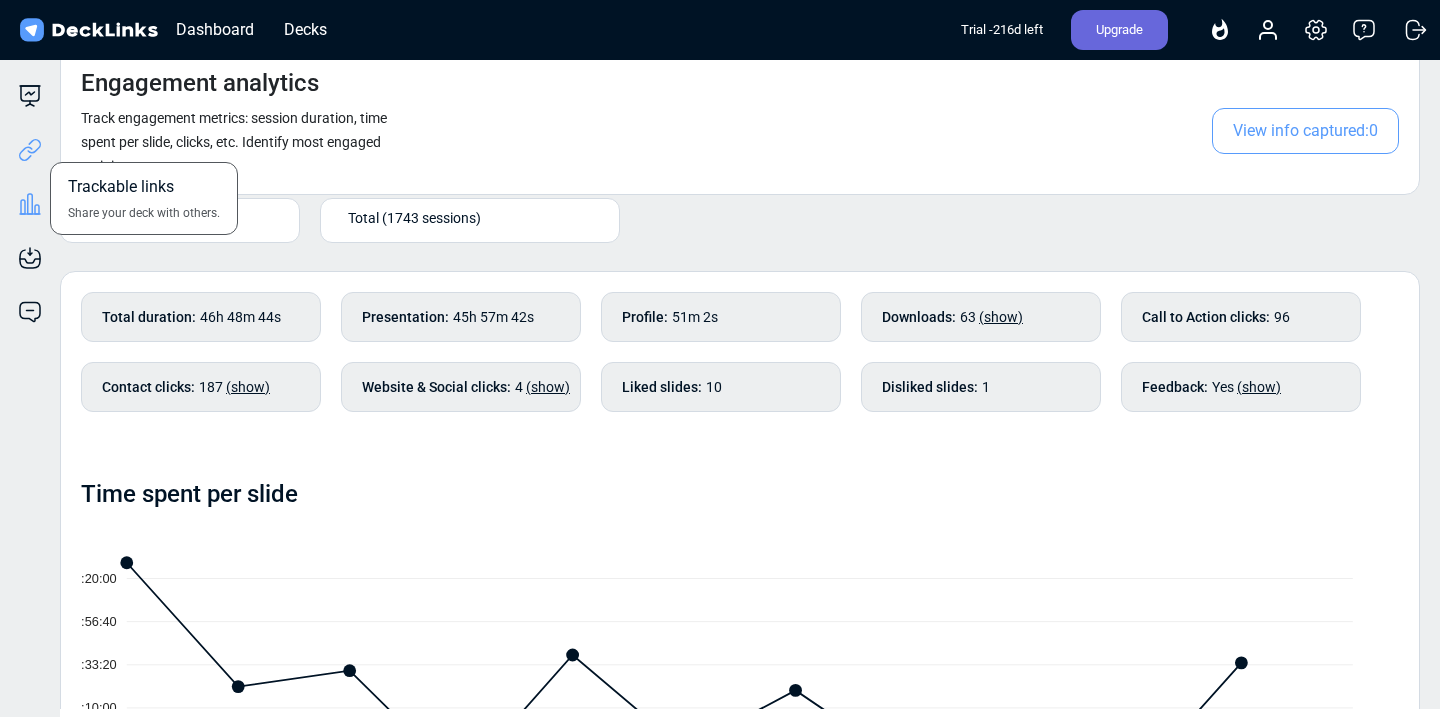 click at bounding box center [30, 150] 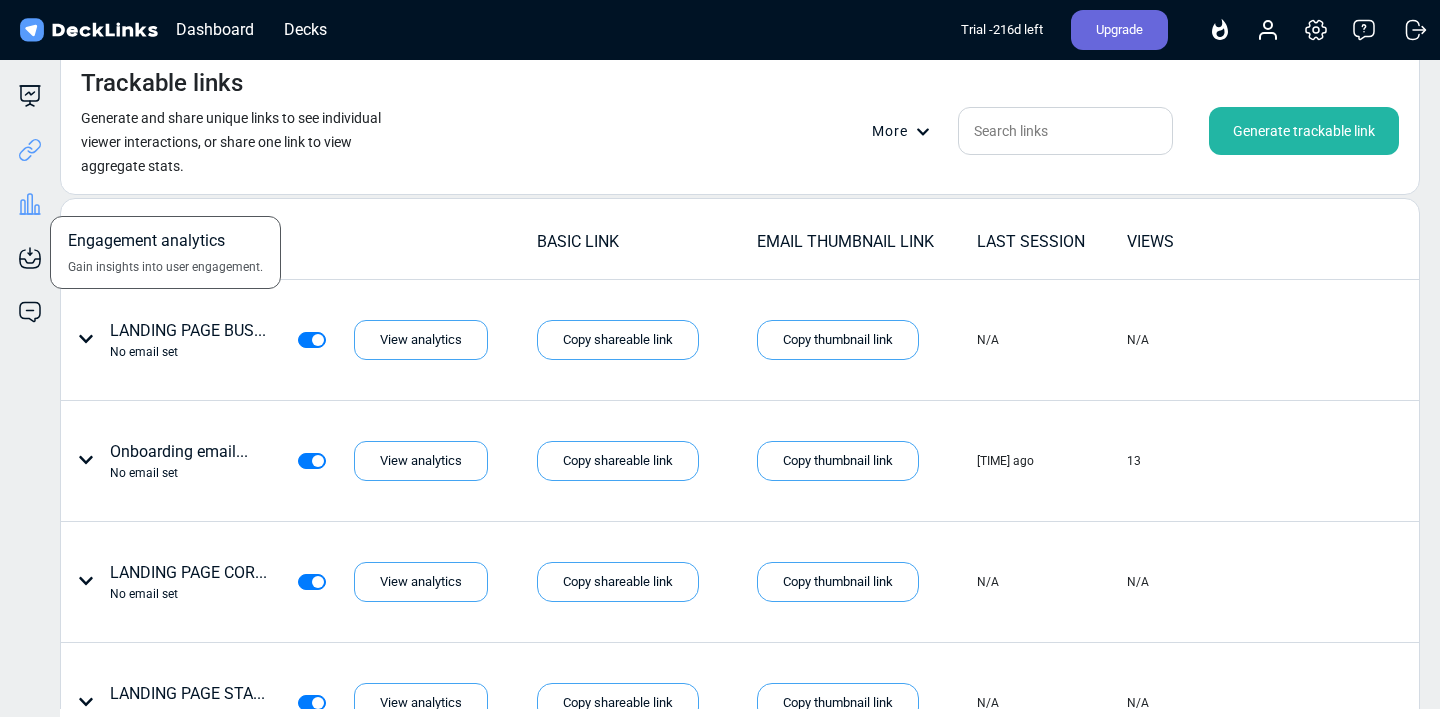click at bounding box center (30, 96) 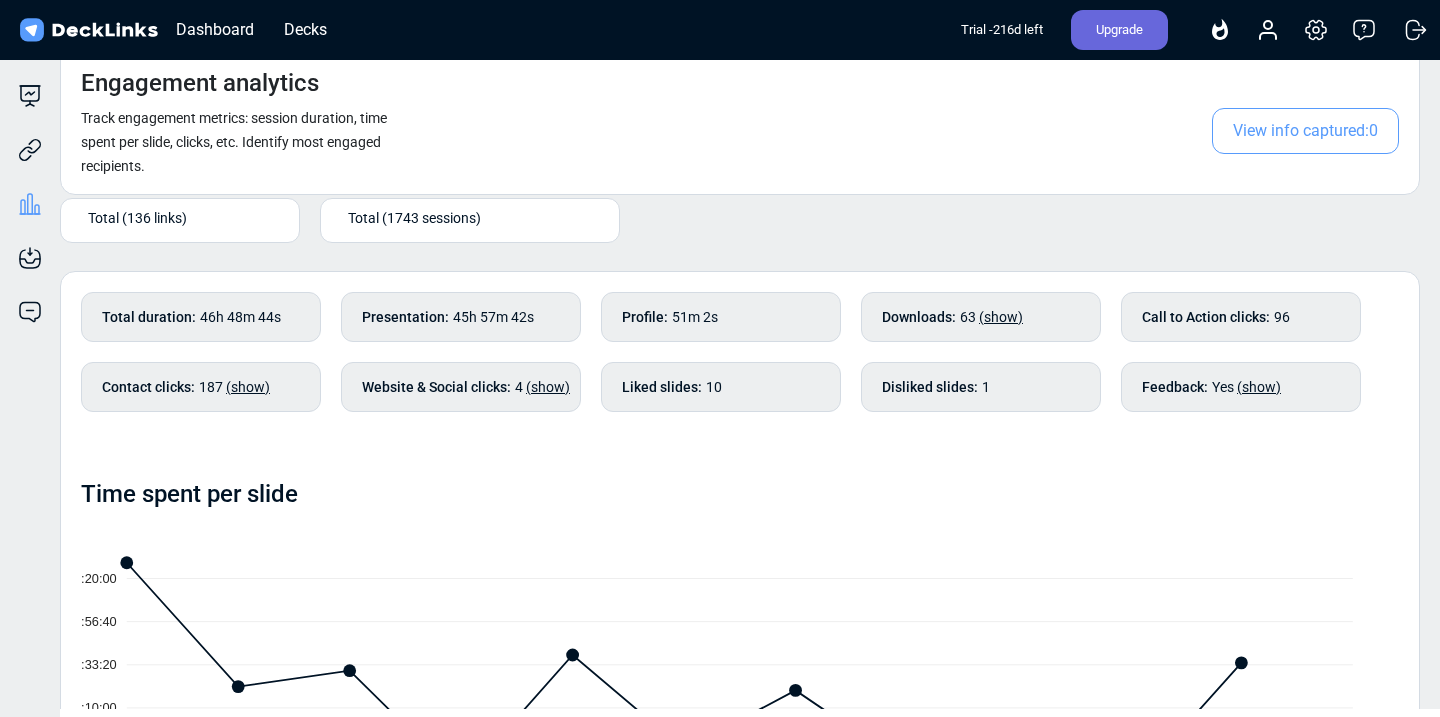 click on "Total (136 links)" at bounding box center [184, 217] 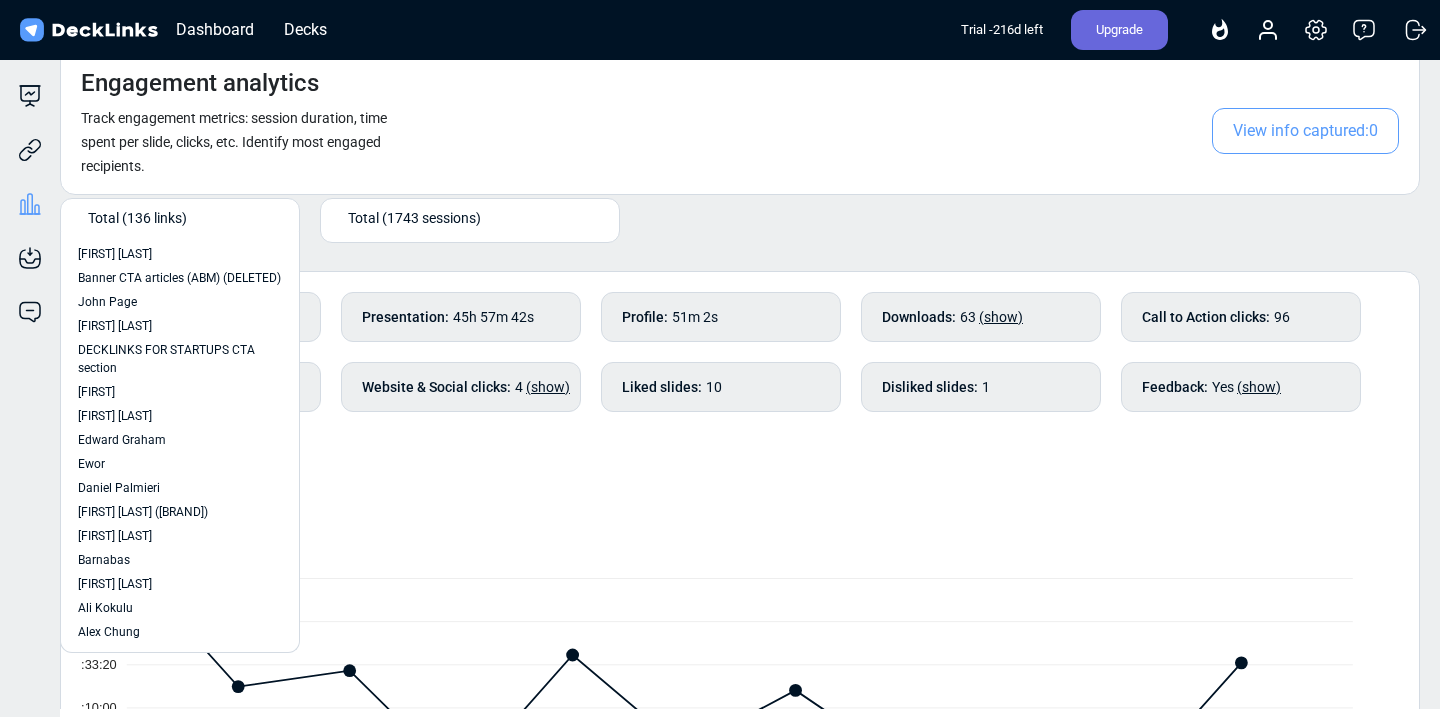 scroll, scrollTop: 865, scrollLeft: 0, axis: vertical 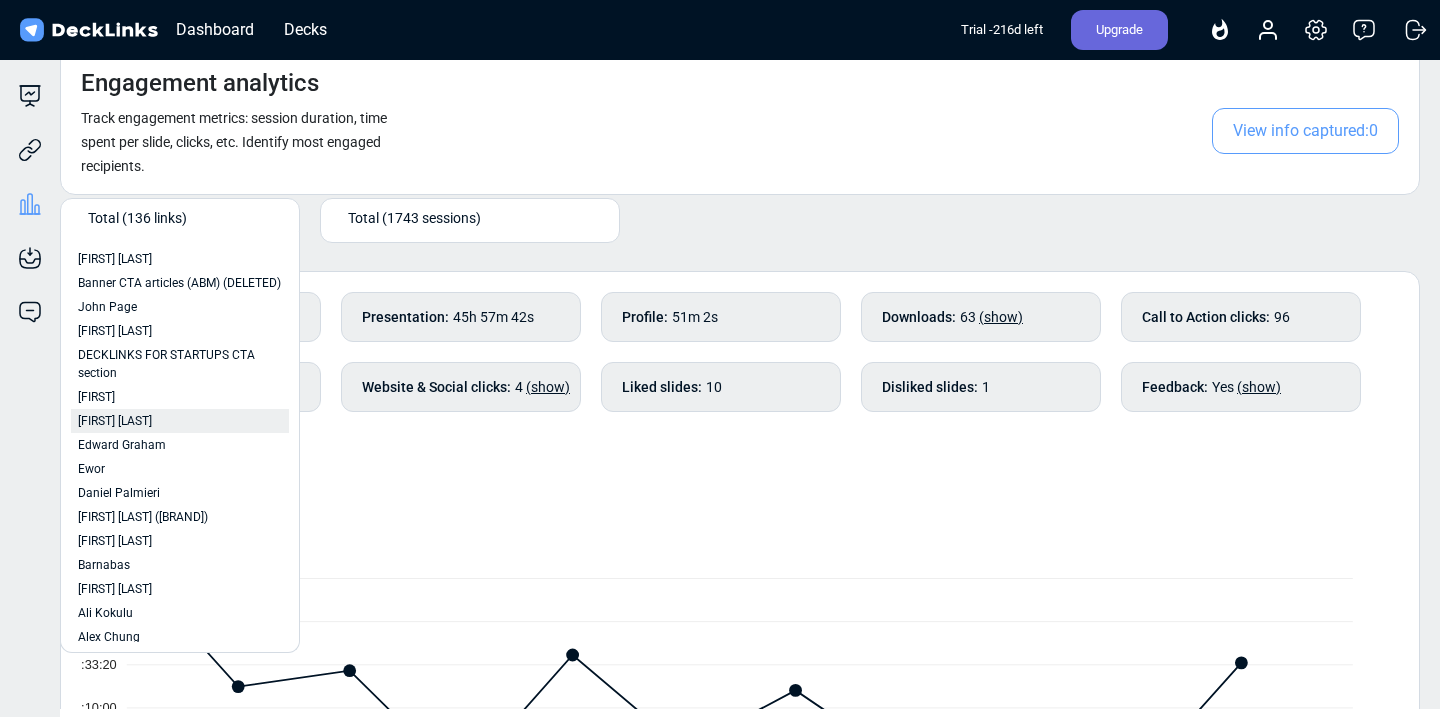 click on "[FIRST] [LAST]" at bounding box center (180, 421) 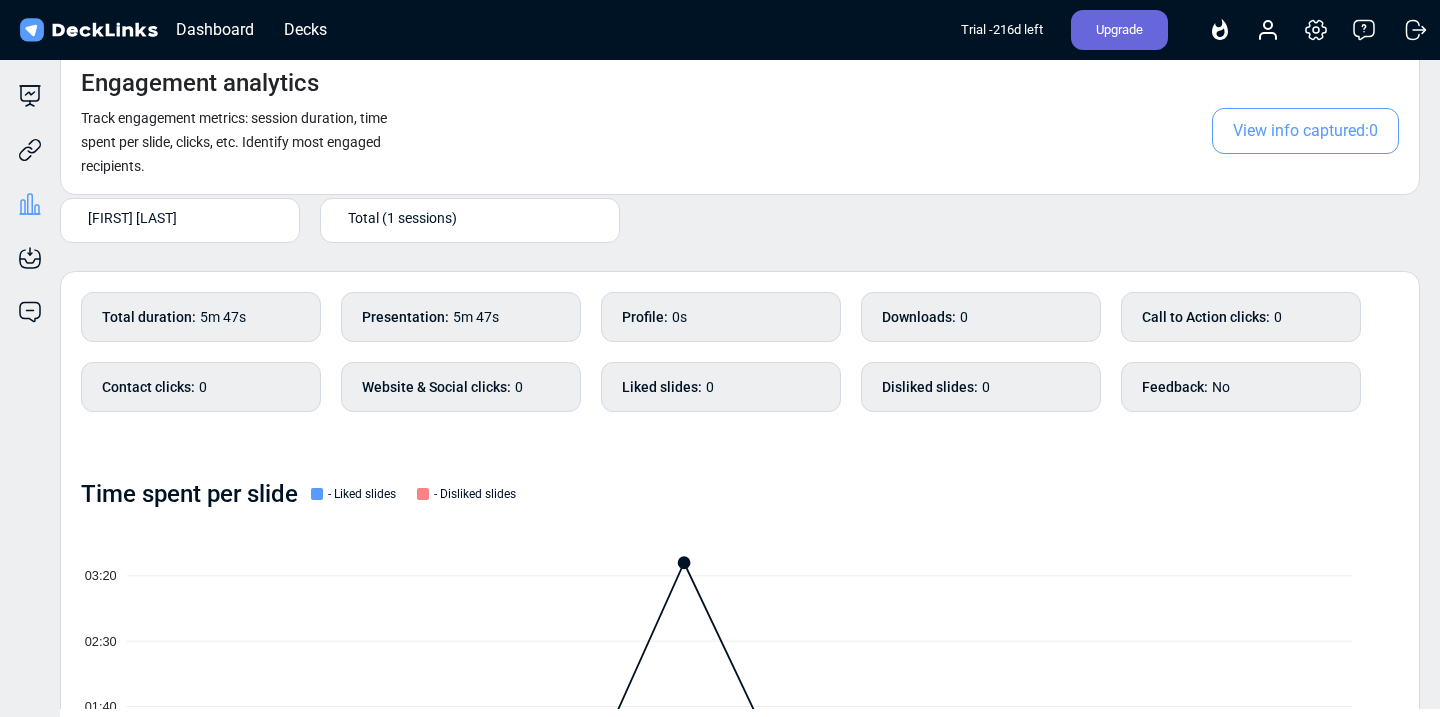 click on "Total (1 sessions)" at bounding box center [402, 217] 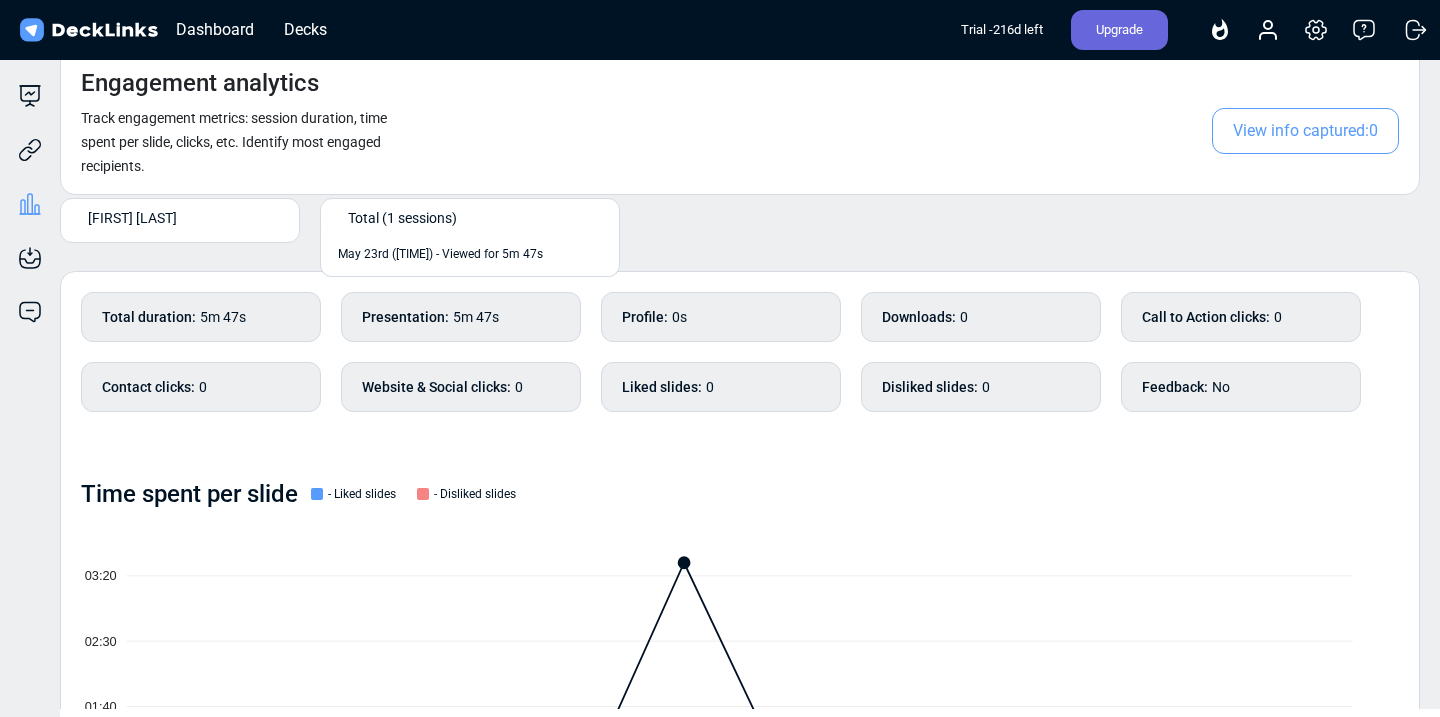 click on "Engagement analytics Track engagement metrics: session duration, time spent per slide, clicks, etc. Identify most engaged recipients. View info captured:  0" at bounding box center (740, 121) 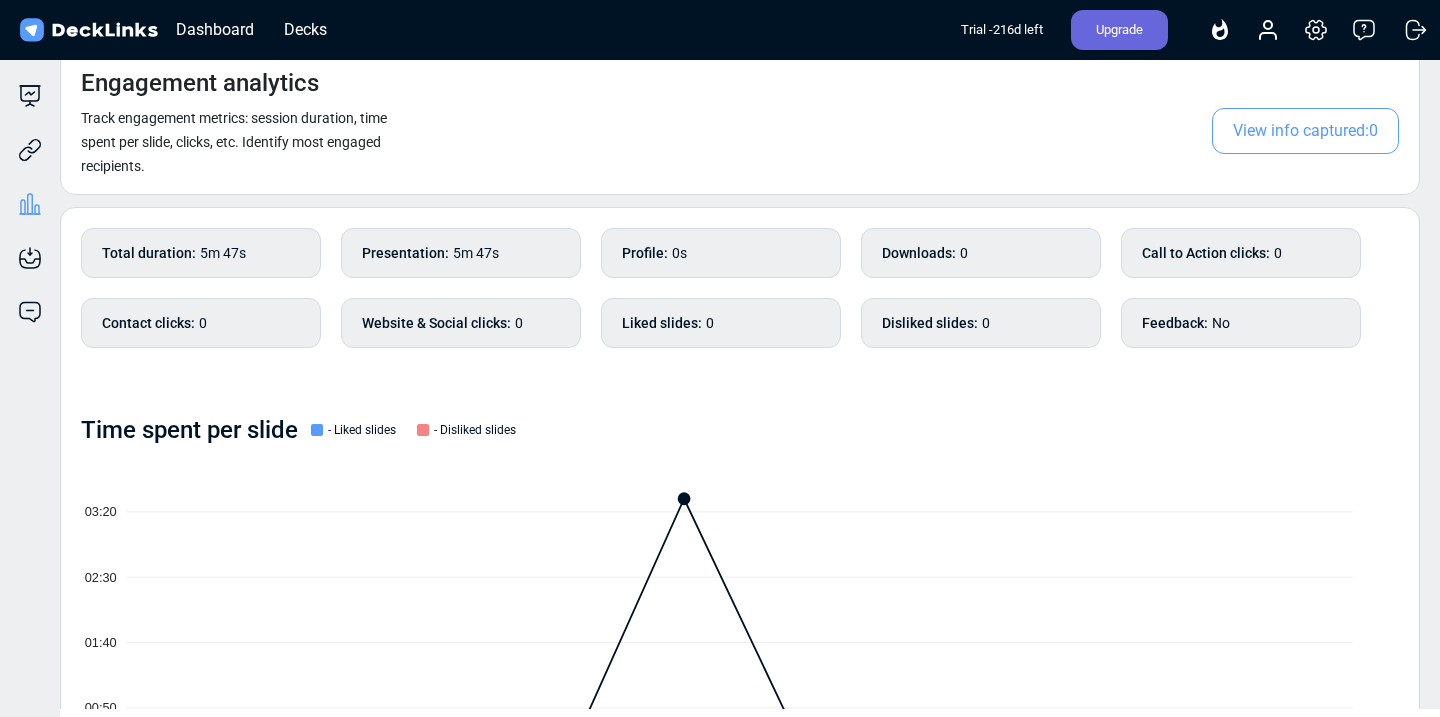 scroll, scrollTop: 0, scrollLeft: 0, axis: both 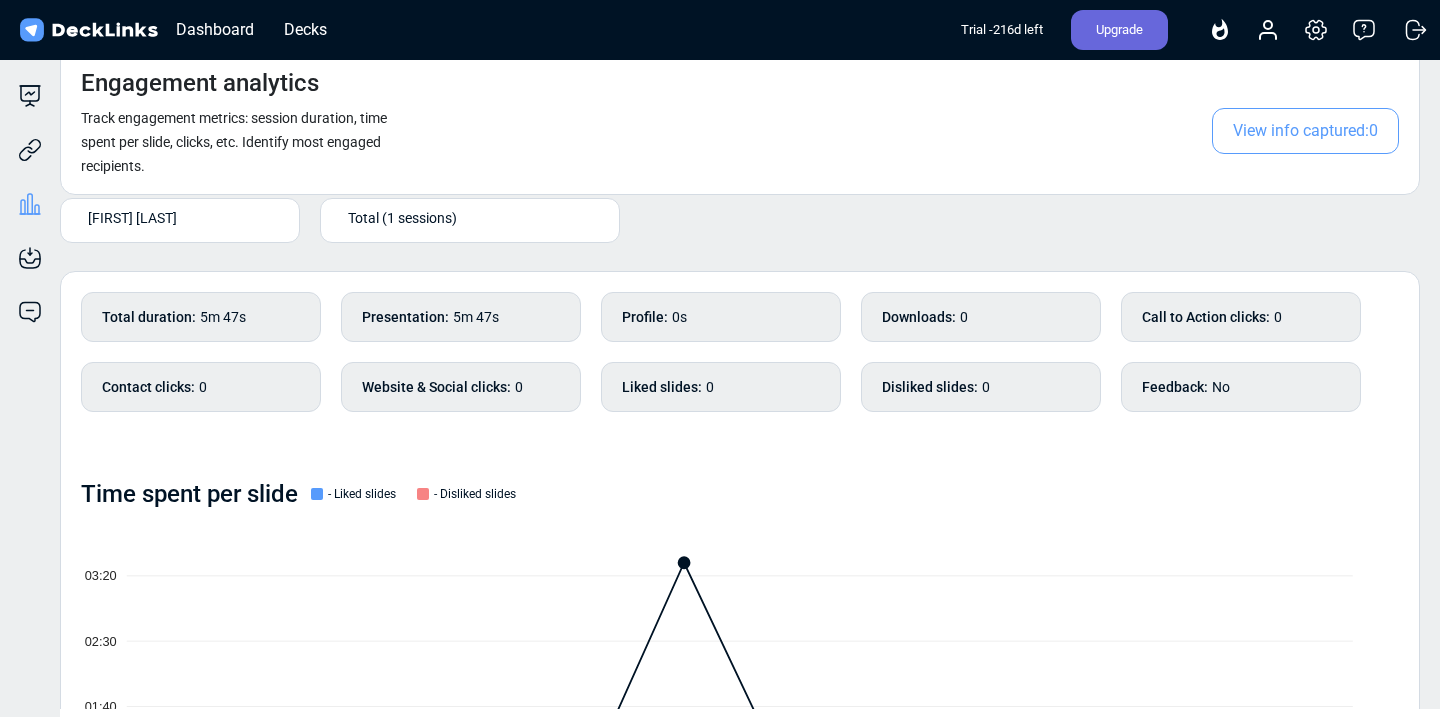 click on "Total (1 sessions)" at bounding box center [402, 217] 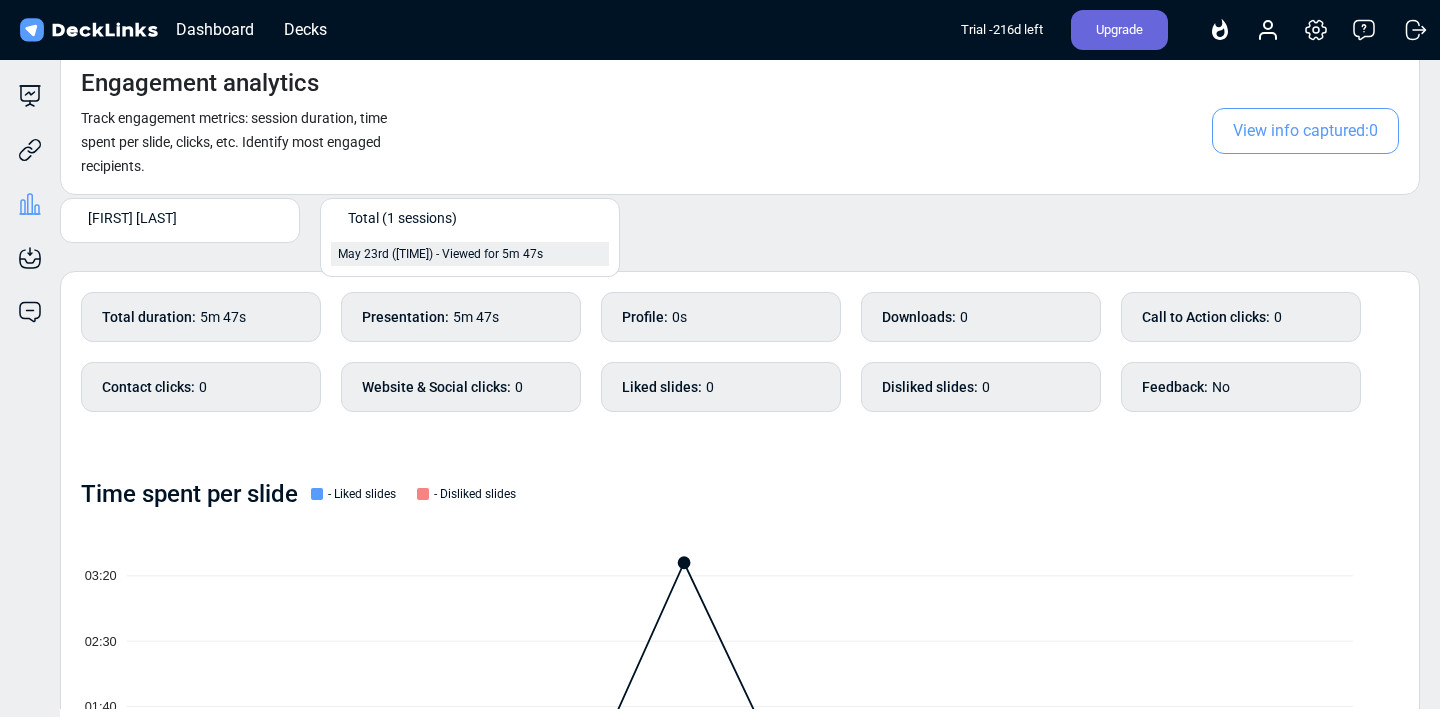 click on "May 23rd ([TIME]) - Viewed for 5m 47s" at bounding box center [440, 254] 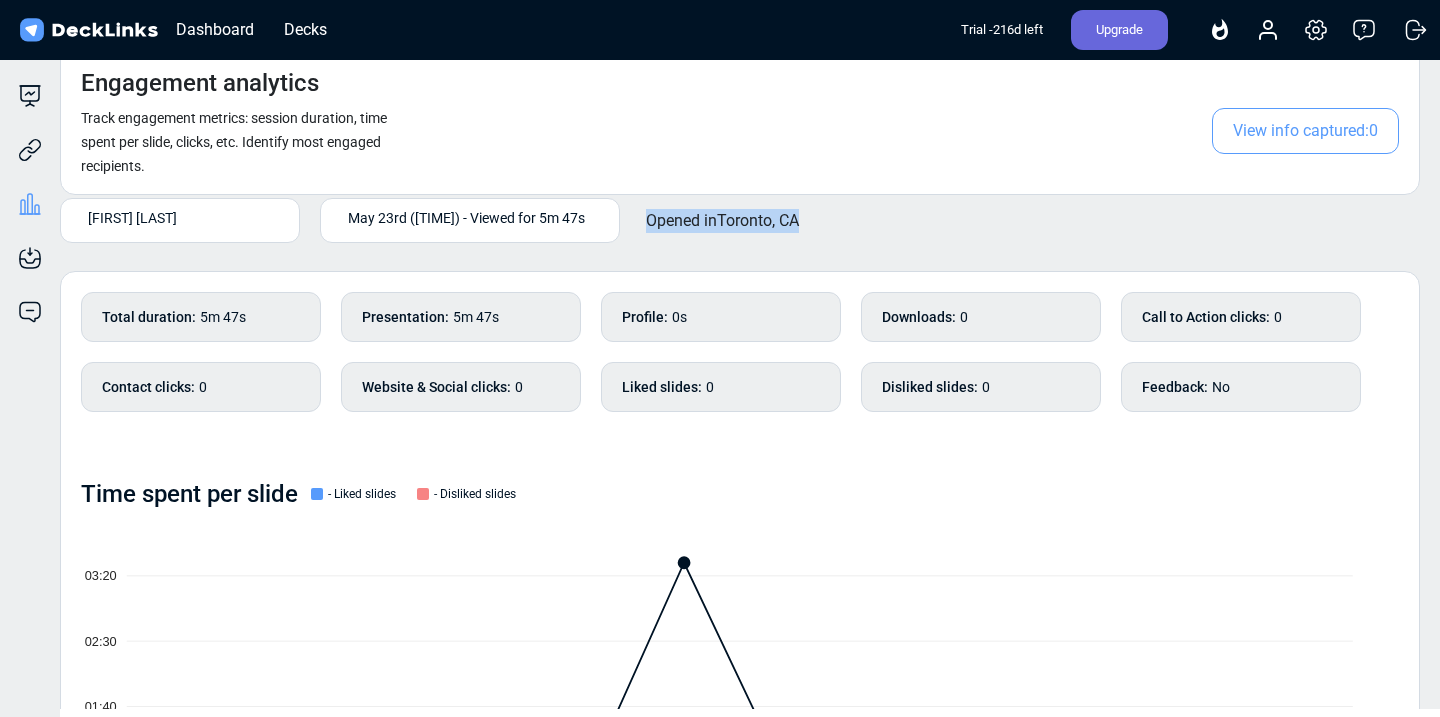 drag, startPoint x: 650, startPoint y: 224, endPoint x: 852, endPoint y: 224, distance: 202 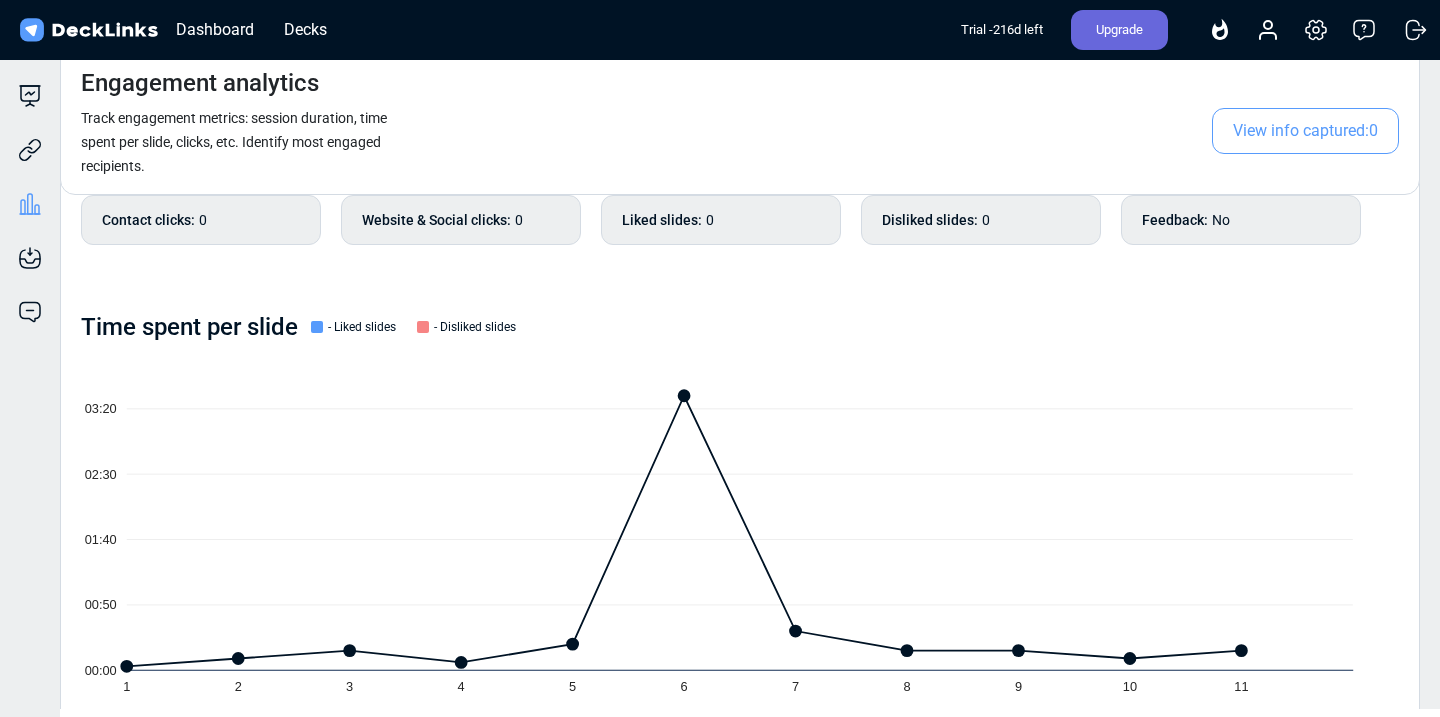 scroll, scrollTop: 0, scrollLeft: 0, axis: both 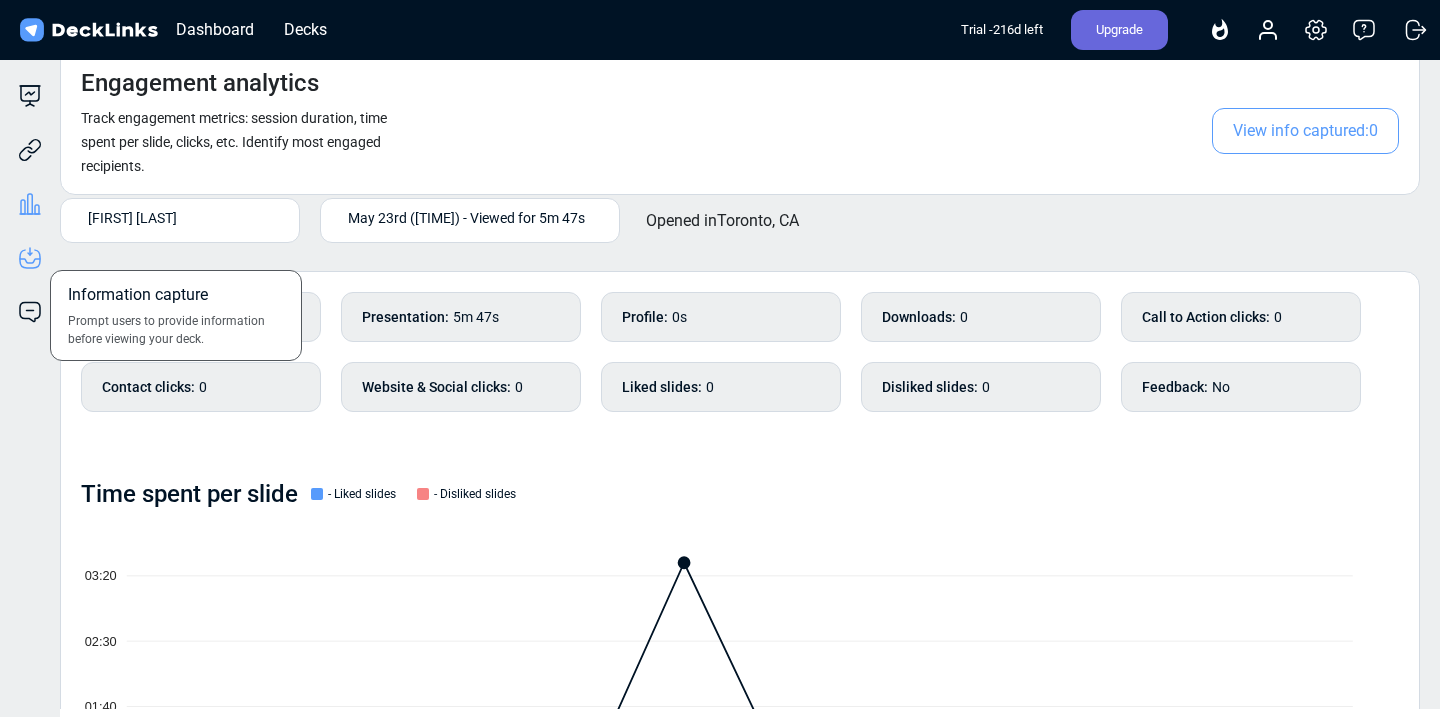 click at bounding box center [32, 105] 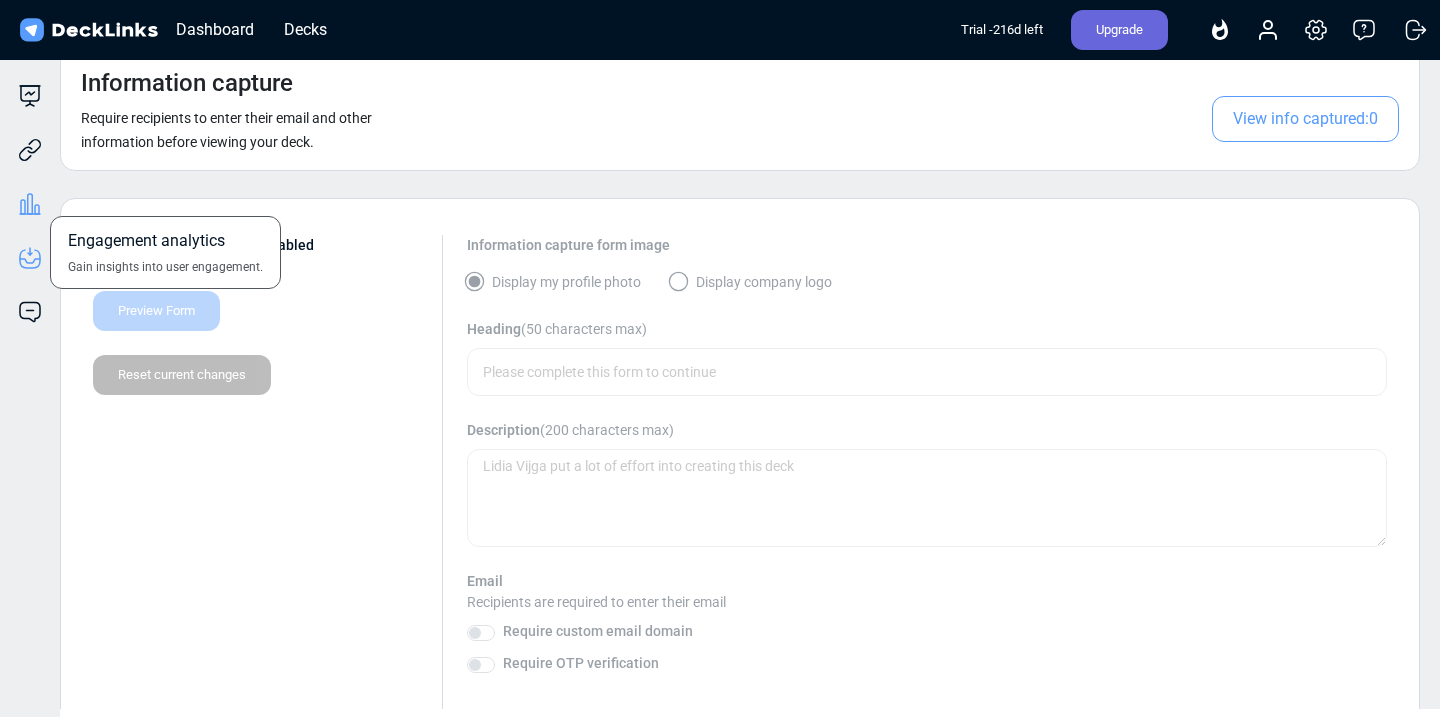 click at bounding box center [32, 105] 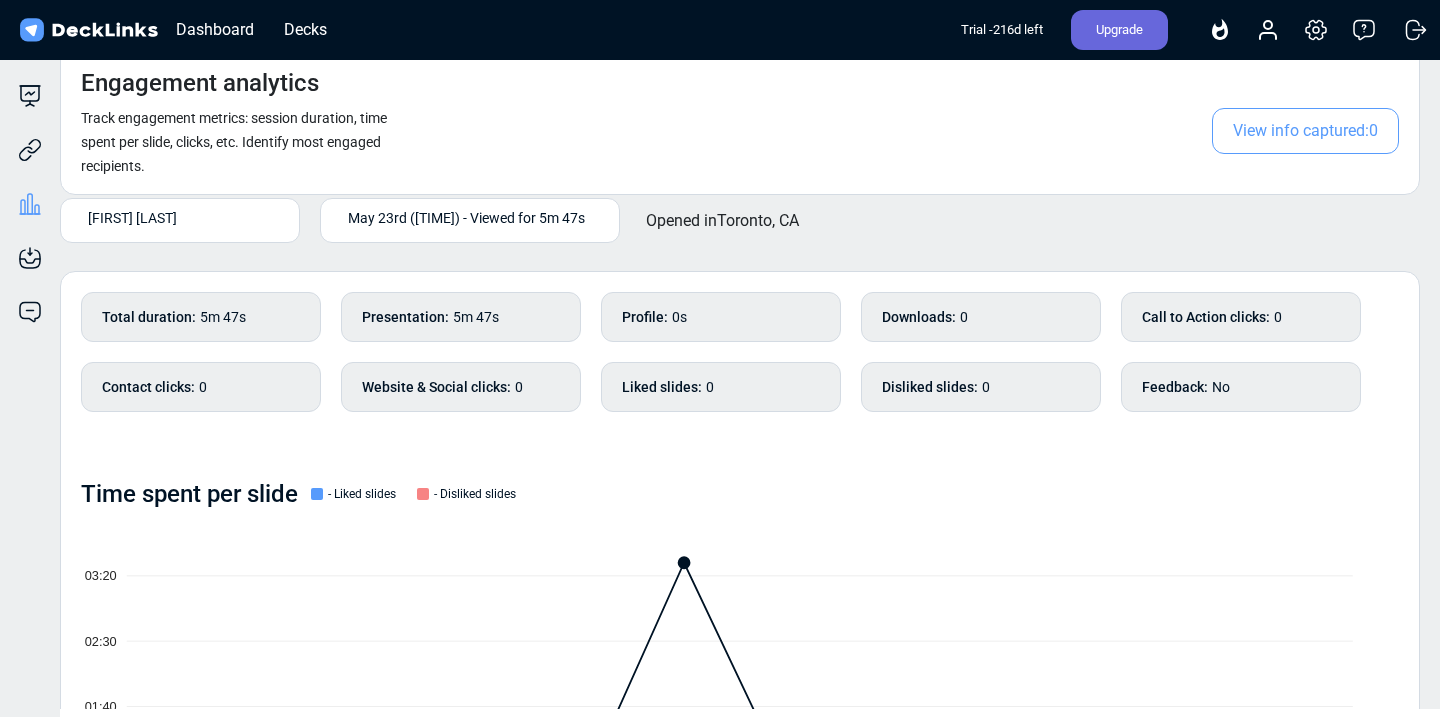 click on "View info captured:  0" at bounding box center (1305, 131) 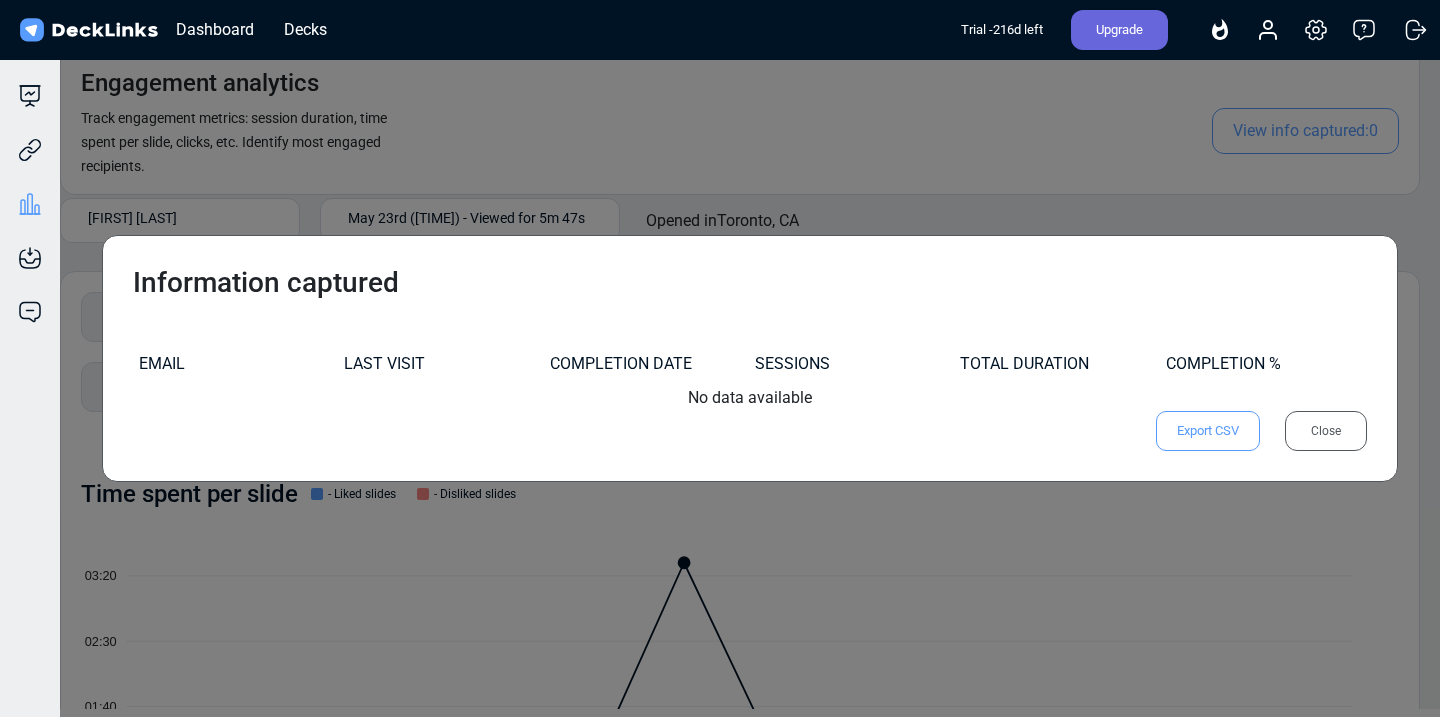 click on "Information captured EMAIL LAST VISIT COMPLETION DATE SESSIONS TOTAL DURATION COMPLETION % No data available Loading... Export CSV Close" at bounding box center [720, 358] 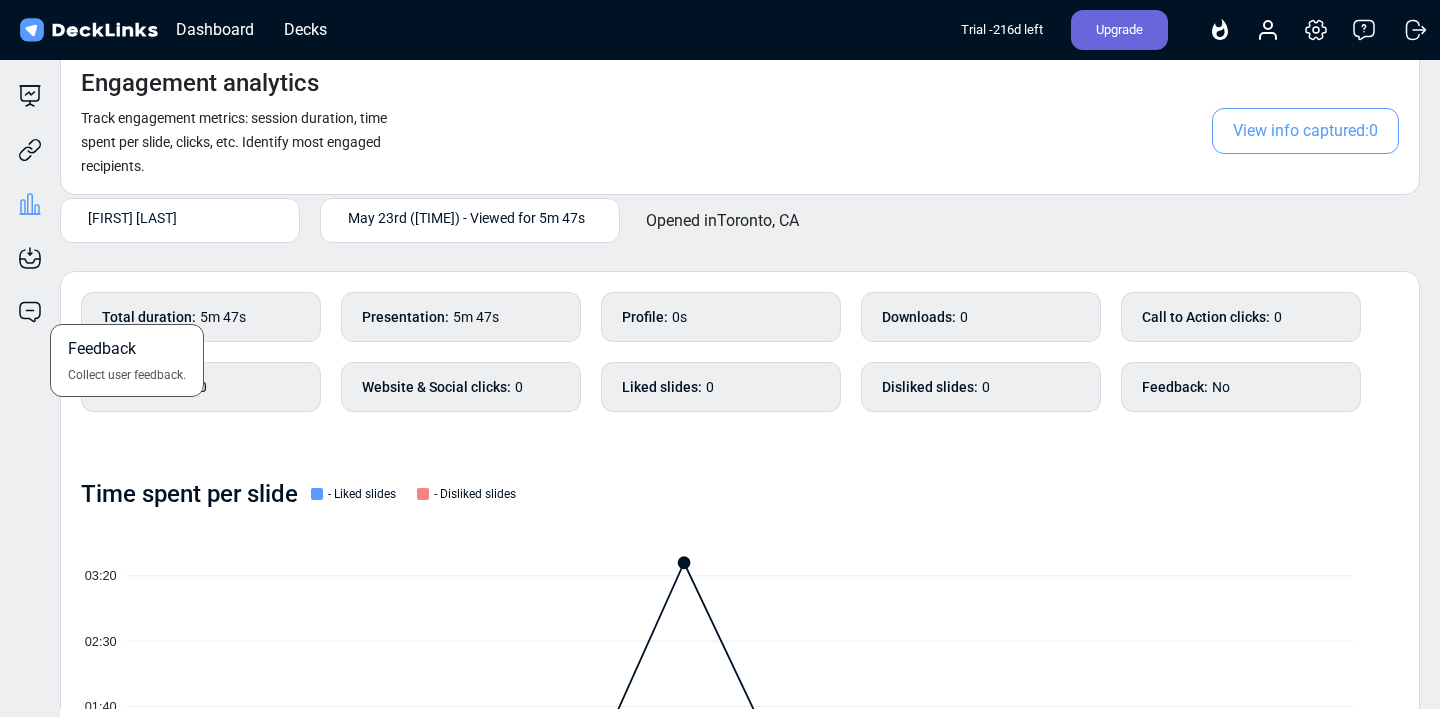 click on "Feedback Collect user feedback." at bounding box center (30, 297) 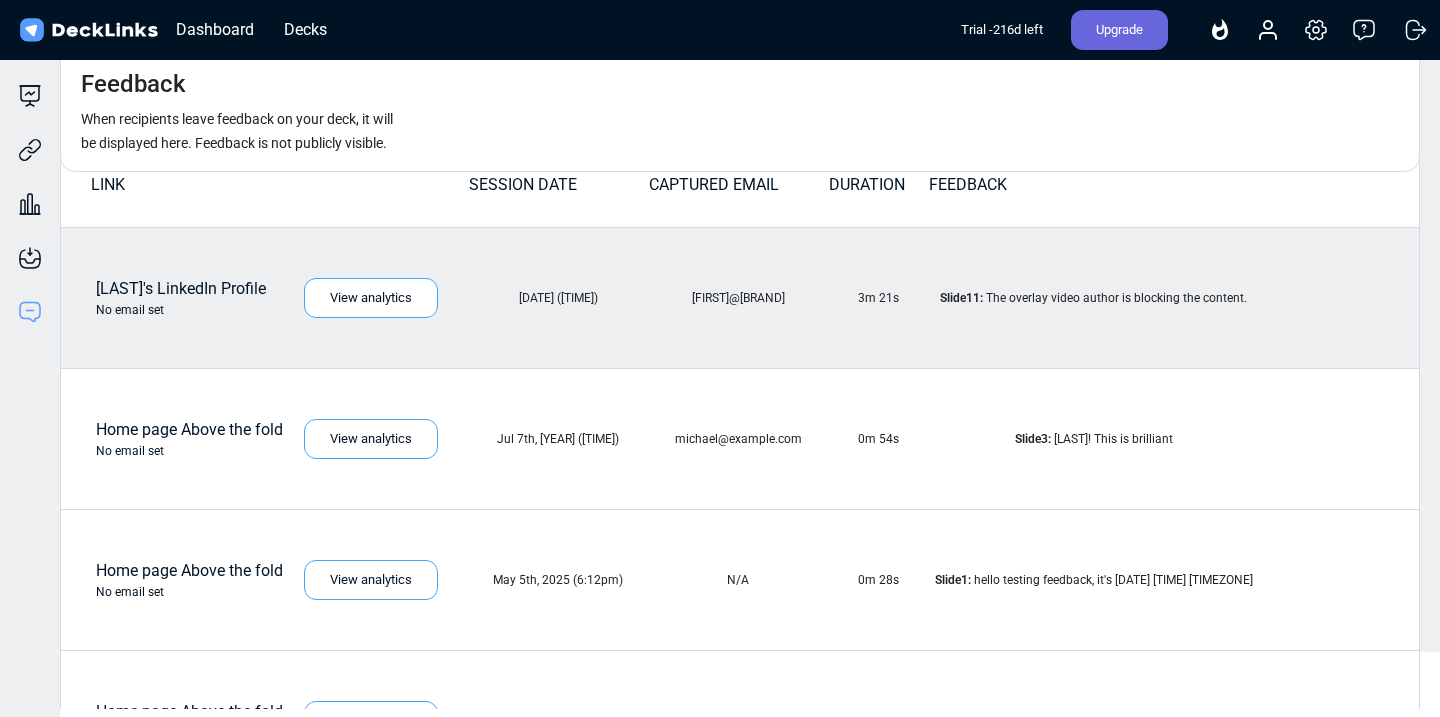 scroll, scrollTop: 0, scrollLeft: 0, axis: both 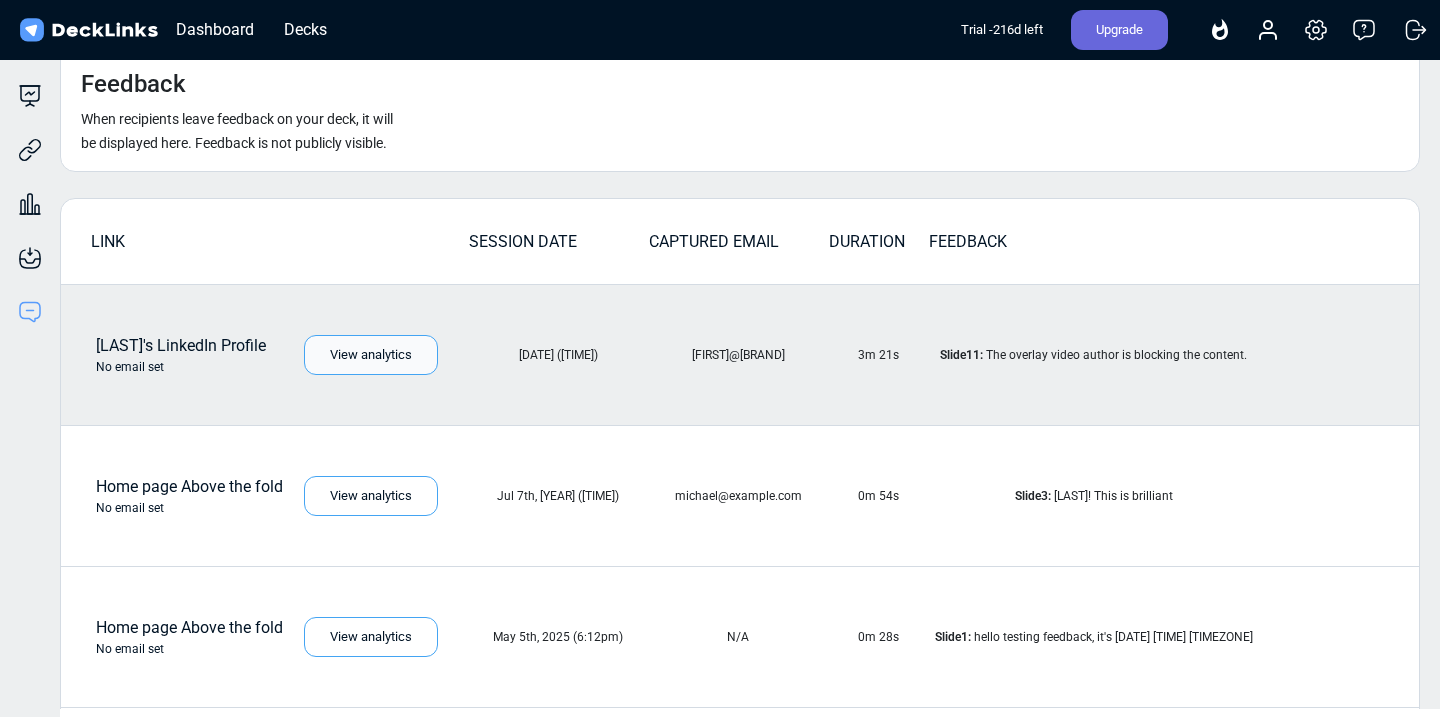 click on "View analytics" at bounding box center (371, 355) 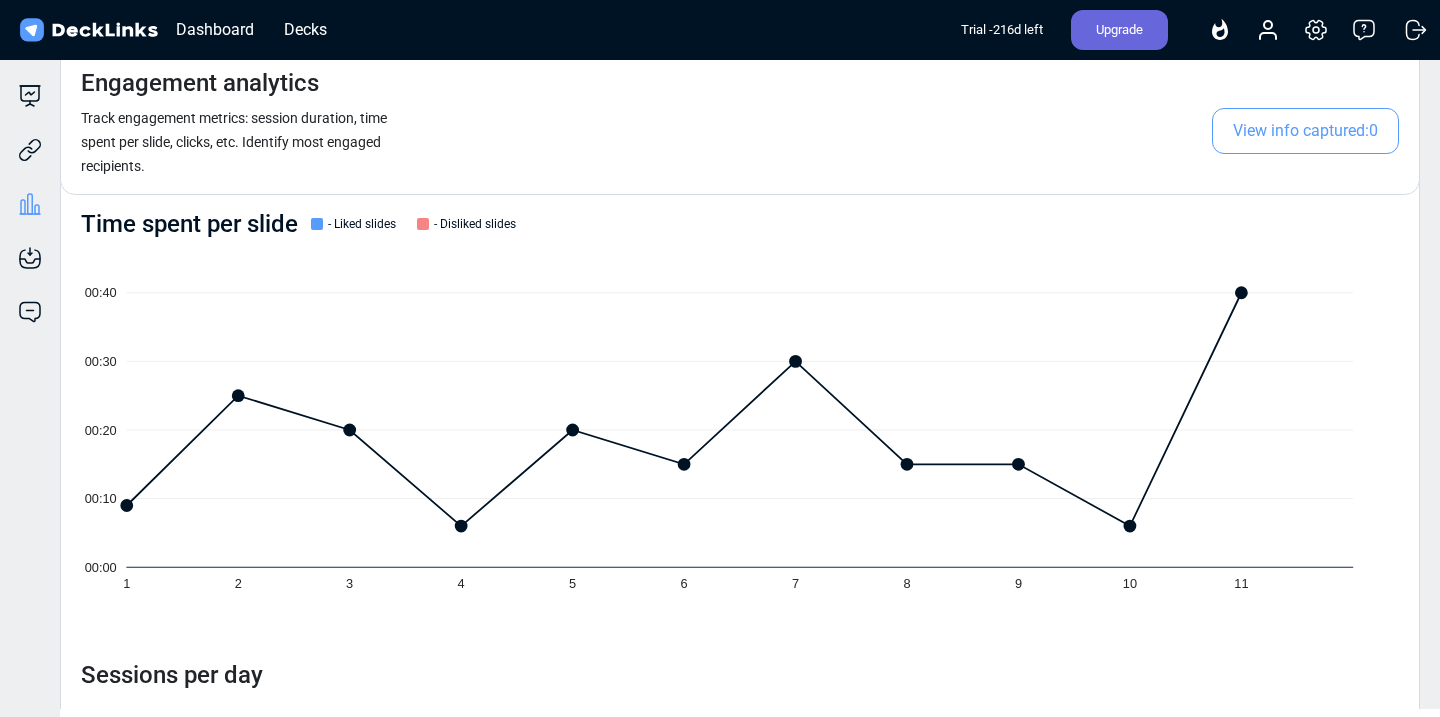 scroll, scrollTop: 272, scrollLeft: 0, axis: vertical 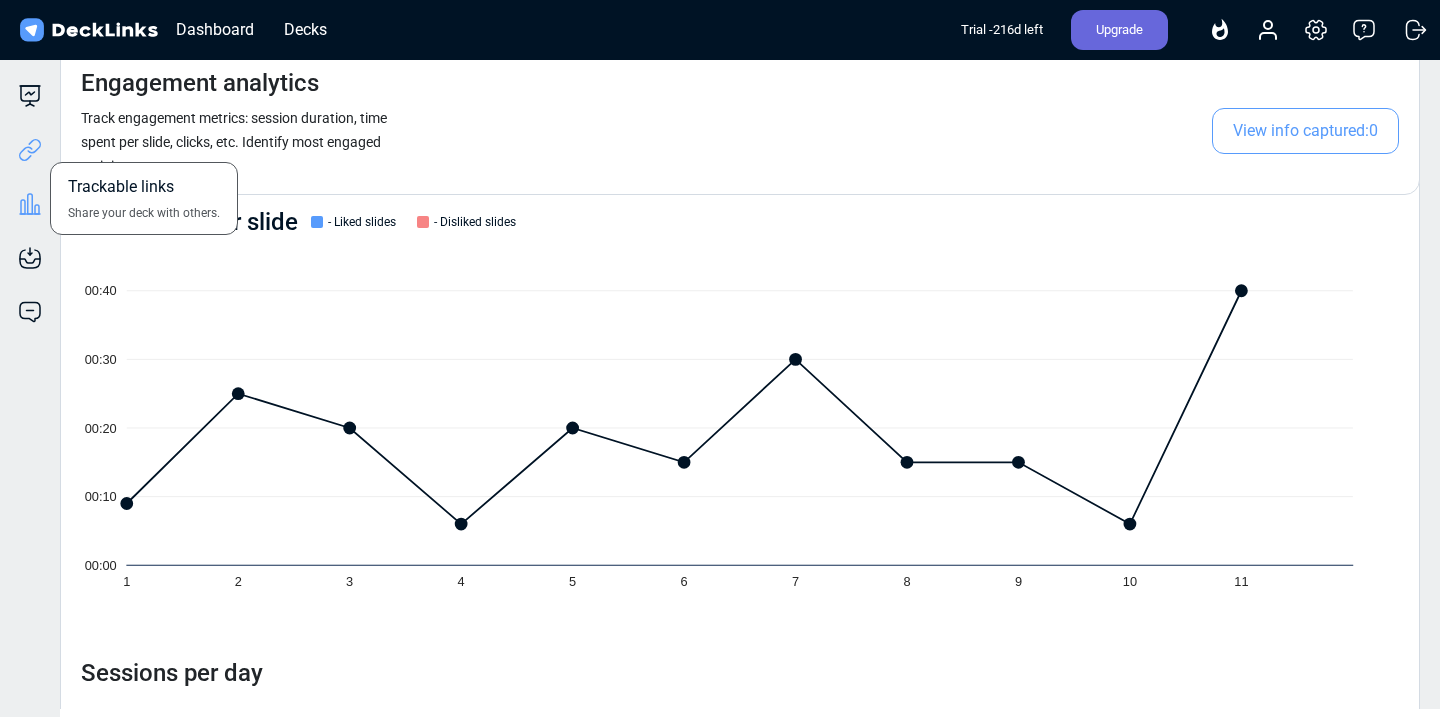 click at bounding box center (30, 150) 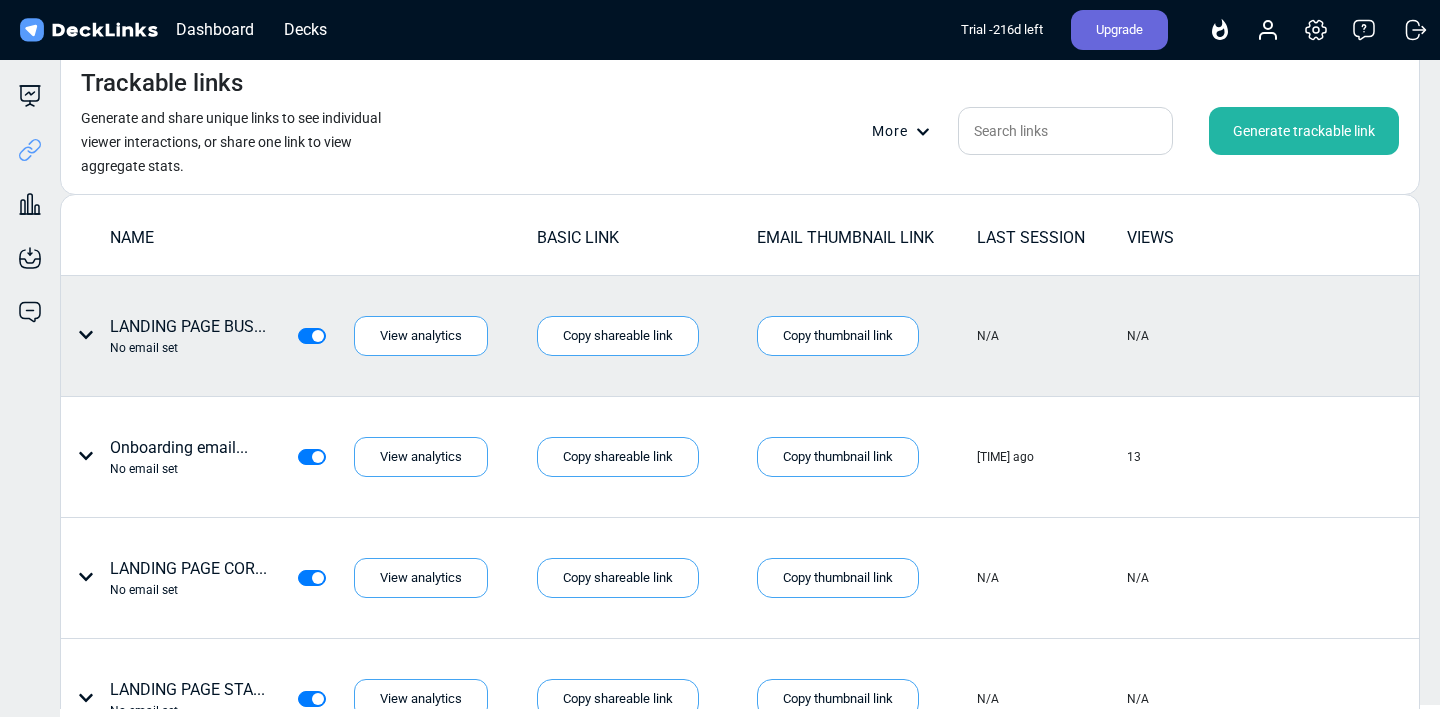 scroll, scrollTop: 0, scrollLeft: 0, axis: both 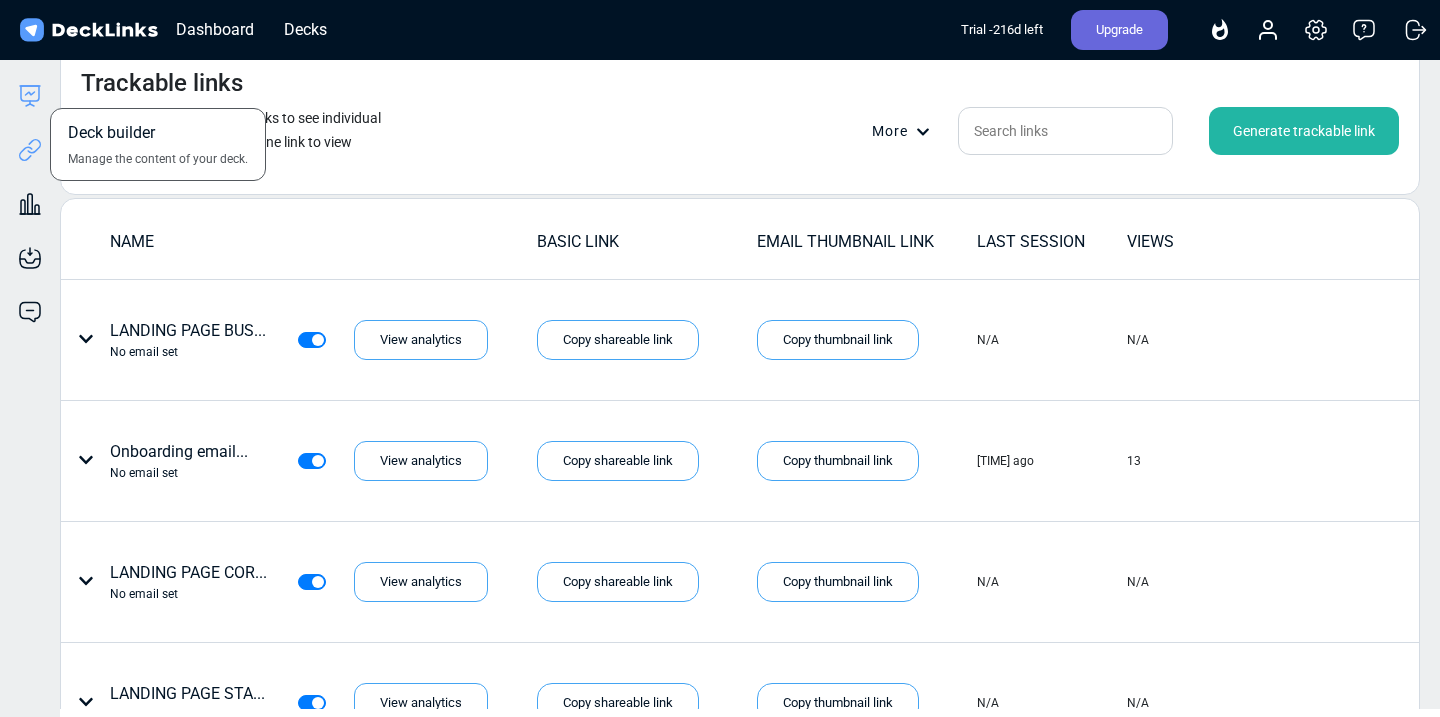 click at bounding box center [30, 96] 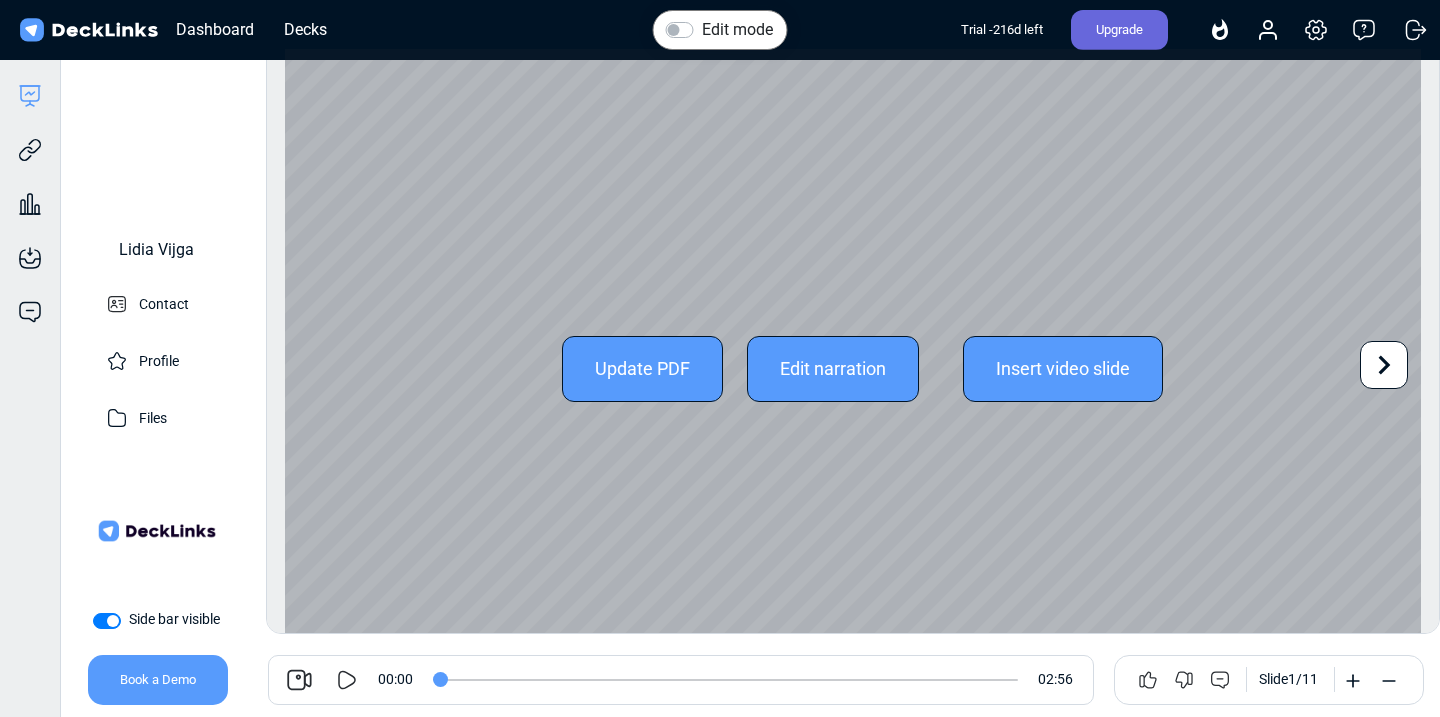 click on "Insert video slide" at bounding box center (1063, 369) 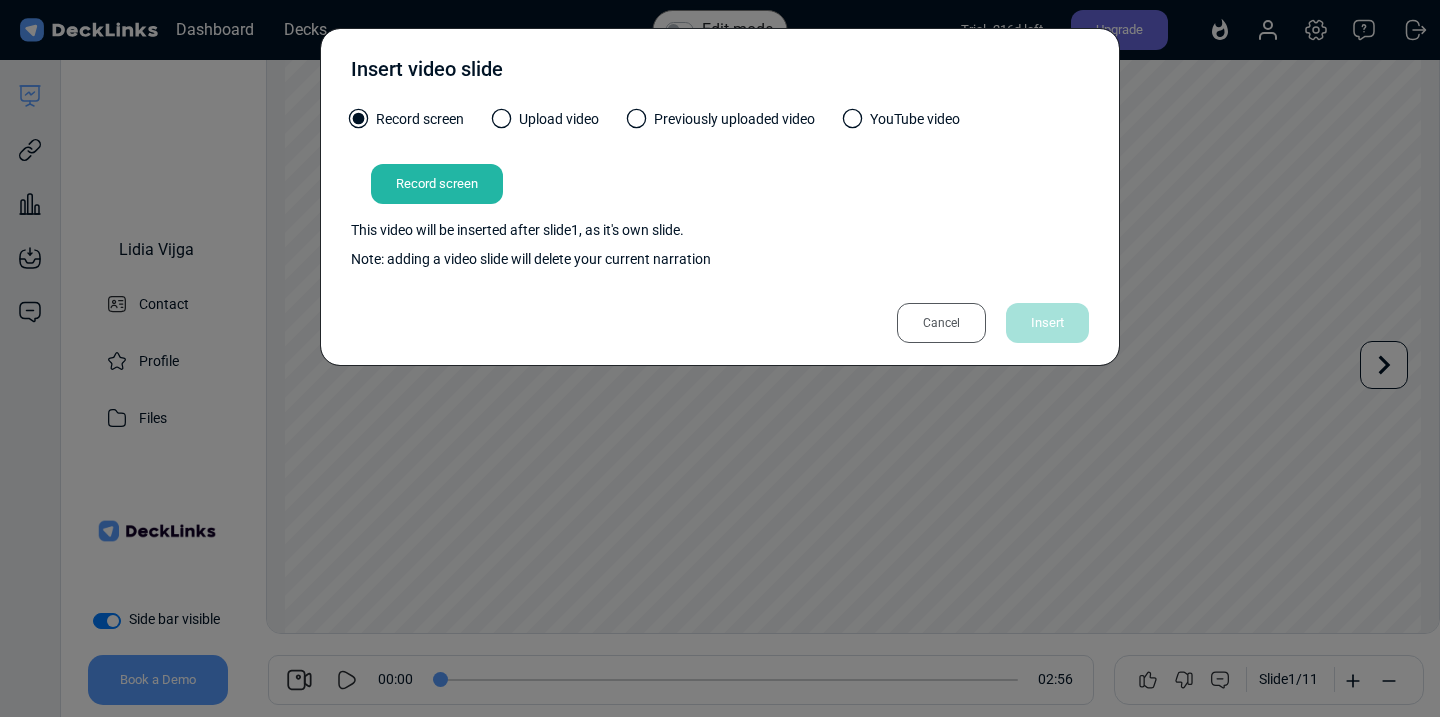 click on "Cancel Insert" at bounding box center (983, 323) 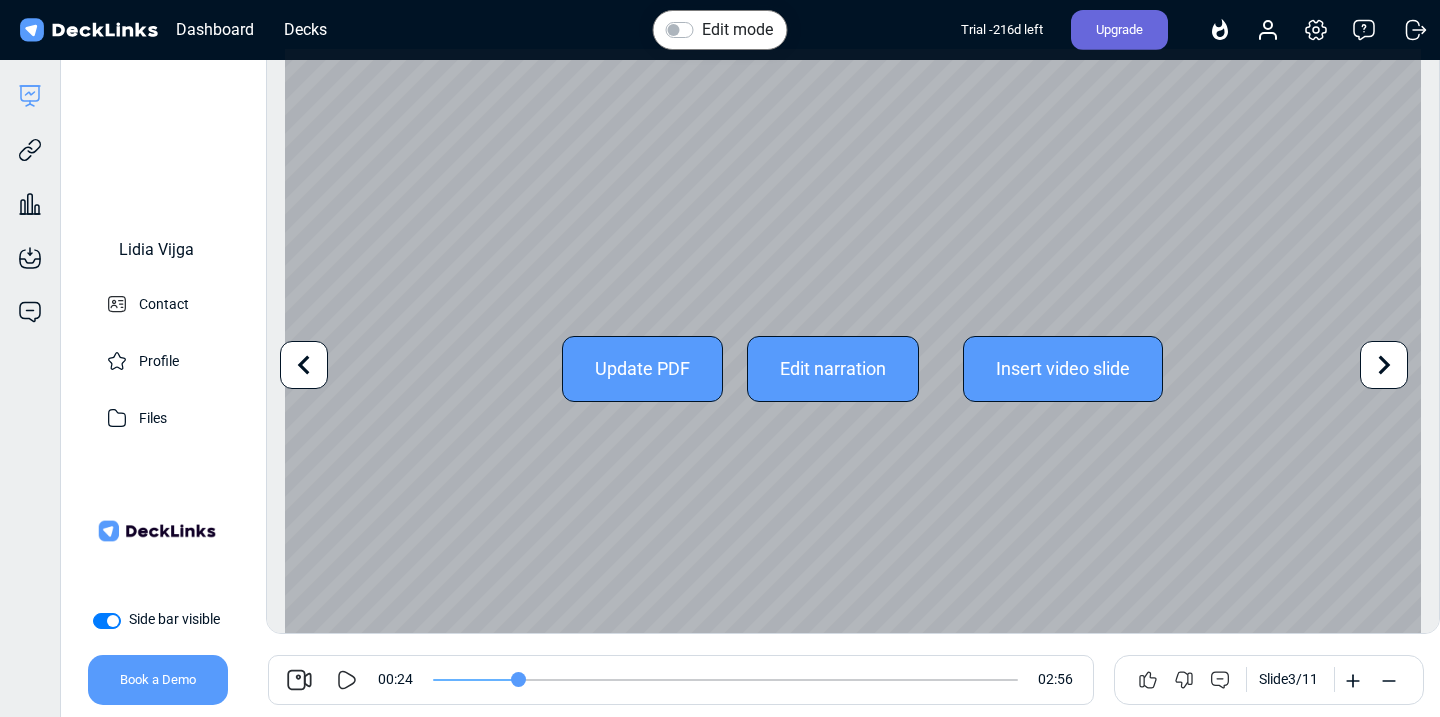 click on "Insert video slide" at bounding box center [1063, 369] 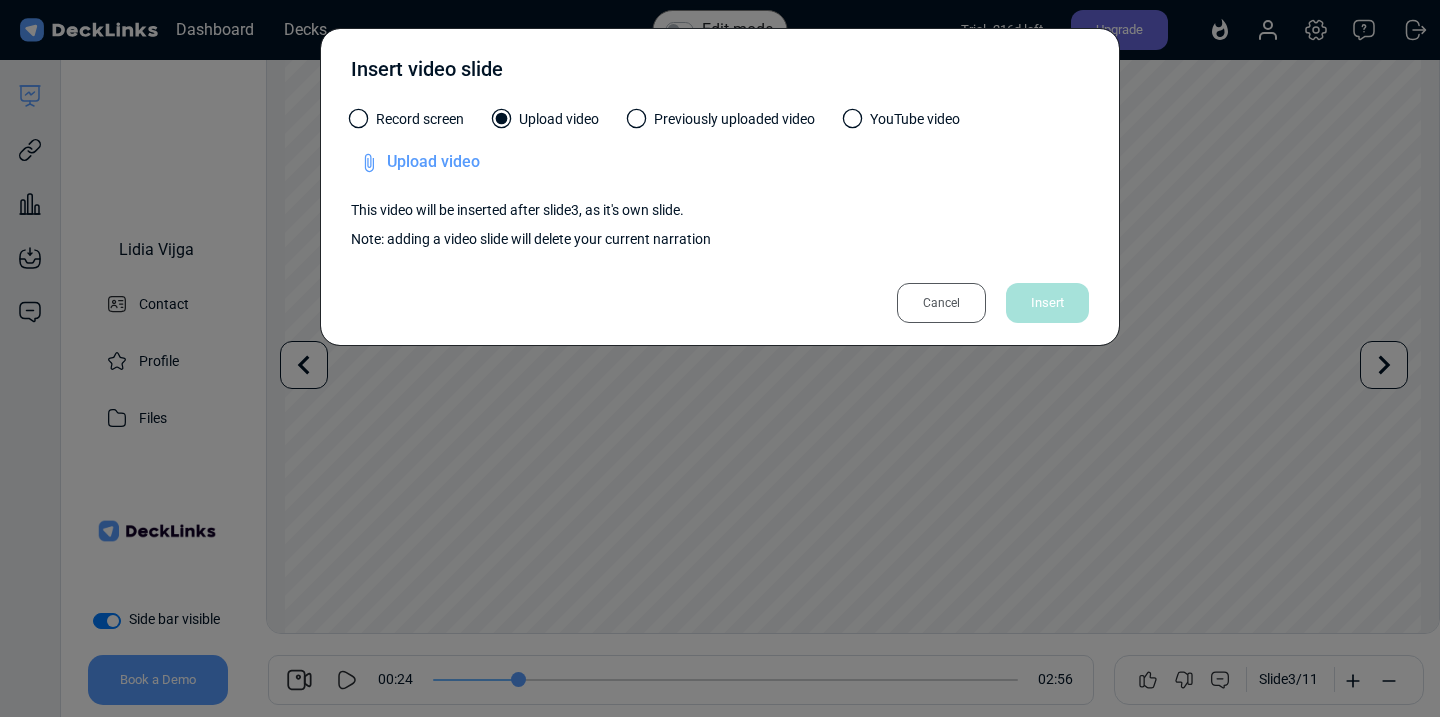 click on "YouTube video" at bounding box center [902, 124] 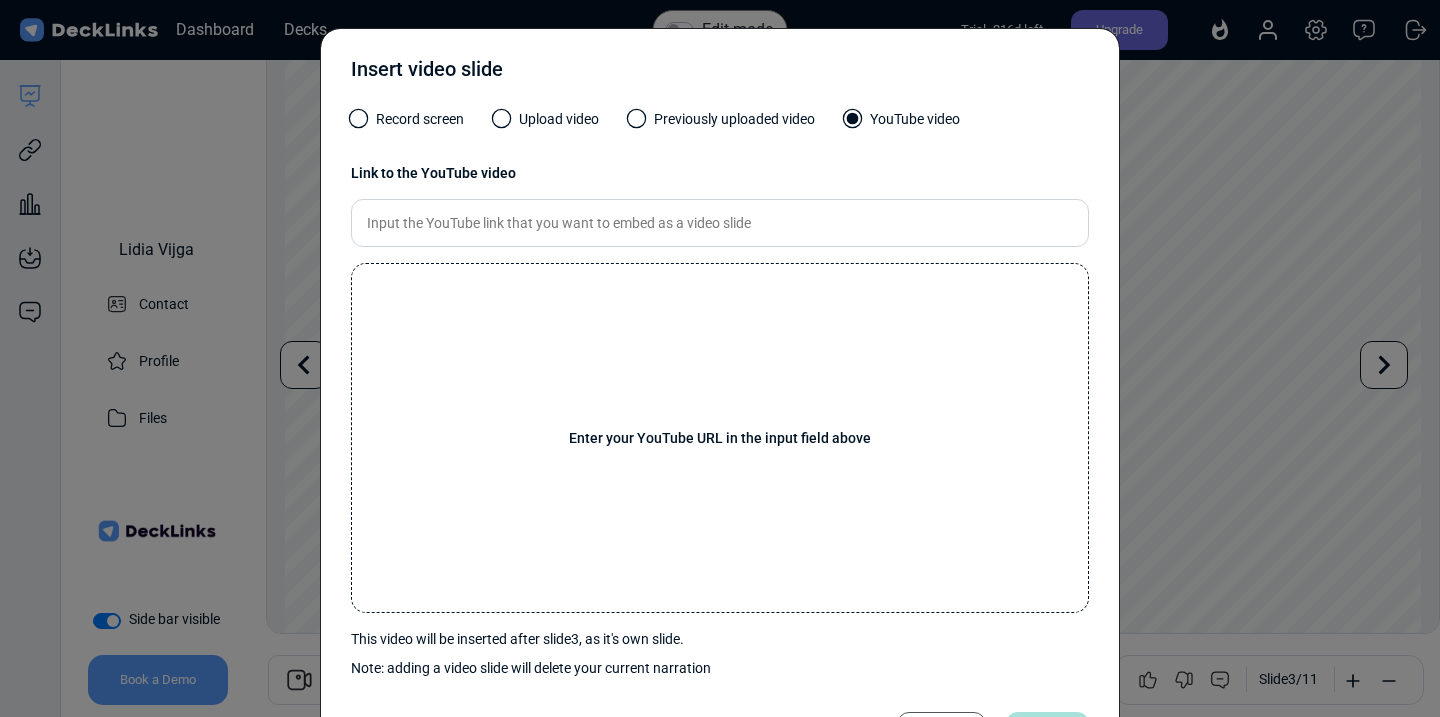 click on "Record screen" at bounding box center (407, 124) 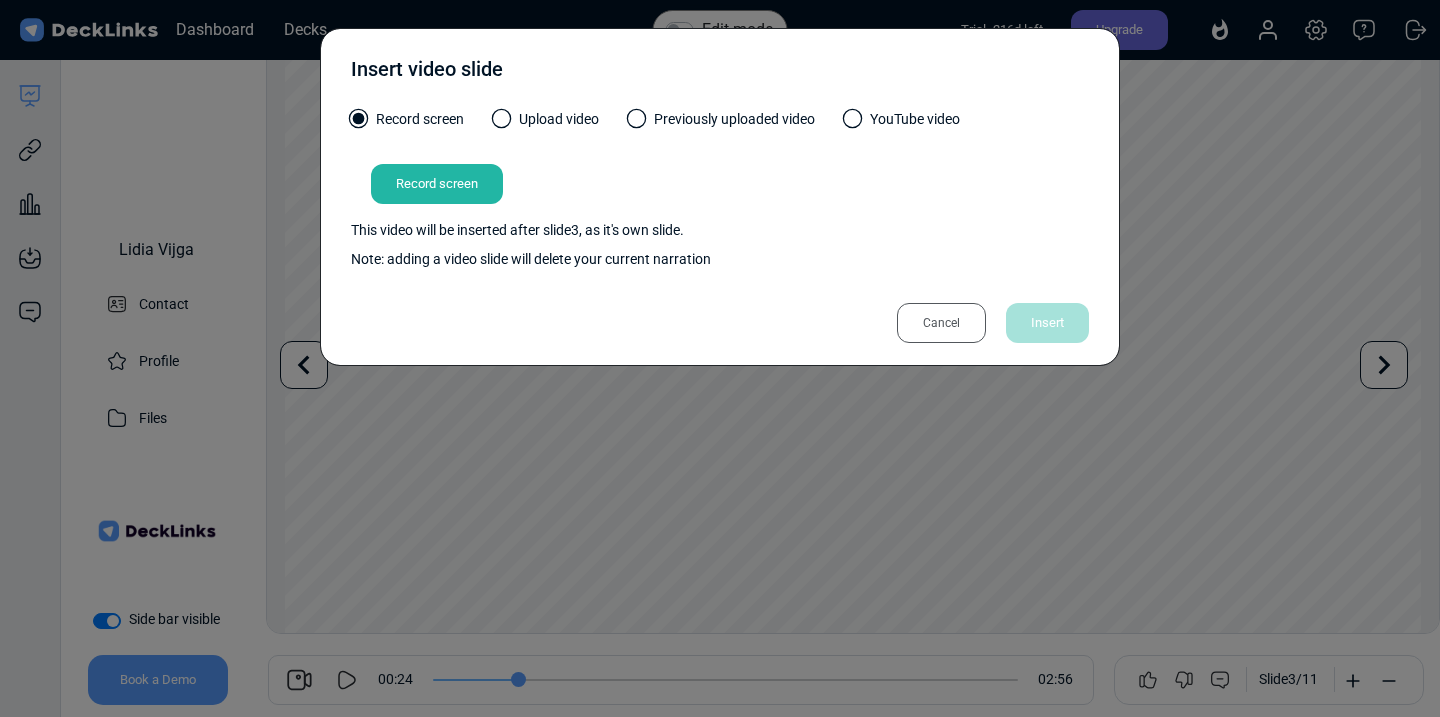 click on "Insert video slide Record screen Upload video Previously uploaded video YouTube video Record screen Uploaded by All users All users [FIRST] [LAST] [FIRST] [LAST] [FIRST] [LAST] [LAST] [FIRST] [LAST] Test File name Select a file Presentation files must be PDF format. This video will be inserted after slide 3 , as it's own slide. Note: adding a video slide will delete your current narration Cancel Insert" at bounding box center [720, 358] 